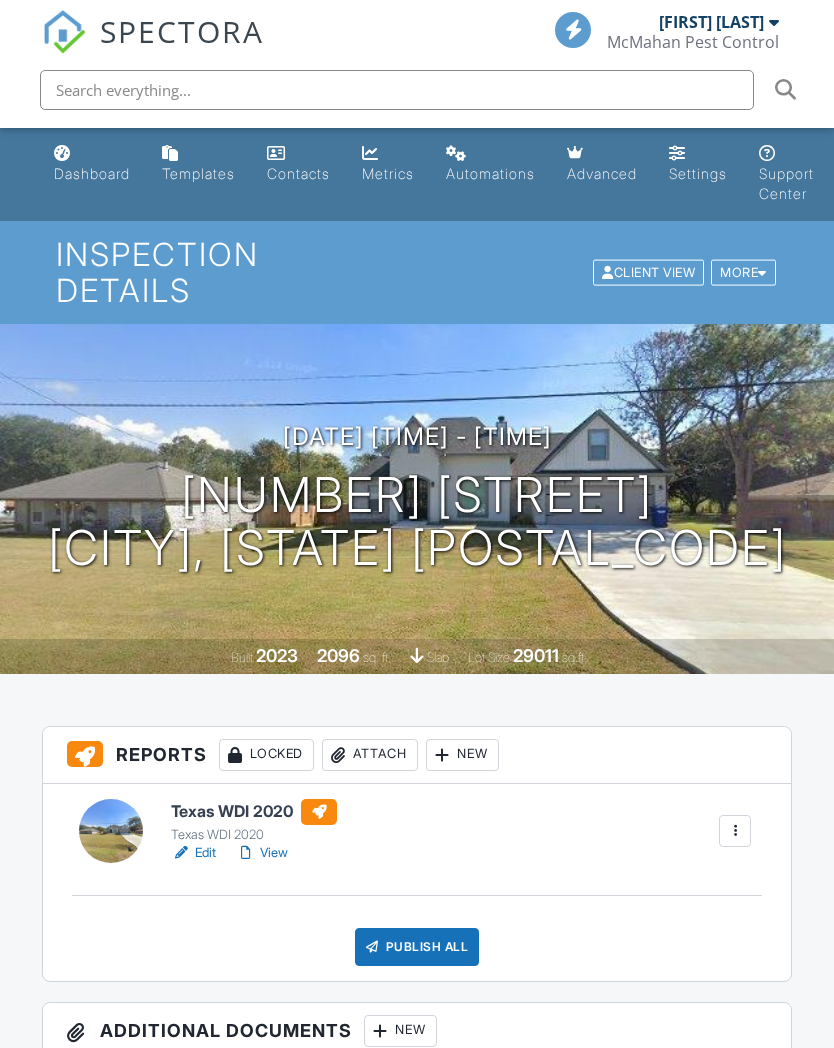 scroll, scrollTop: 0, scrollLeft: 0, axis: both 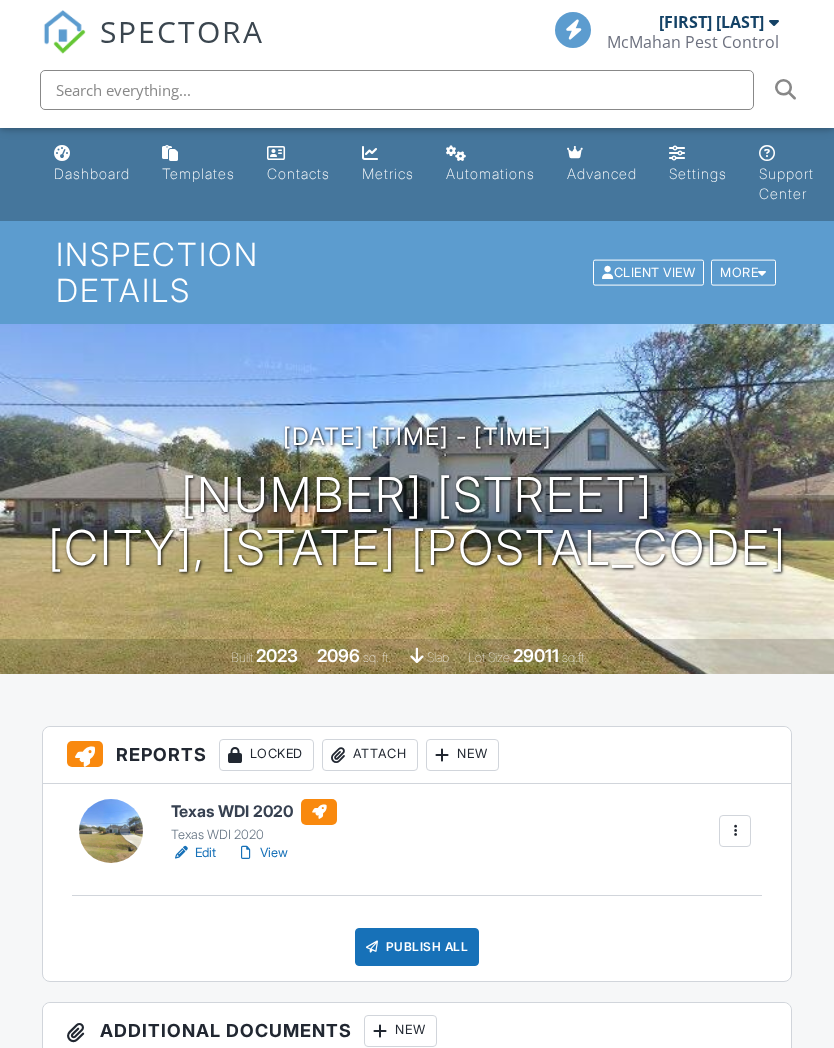 click on "Texas WDI 2020" at bounding box center [254, 812] 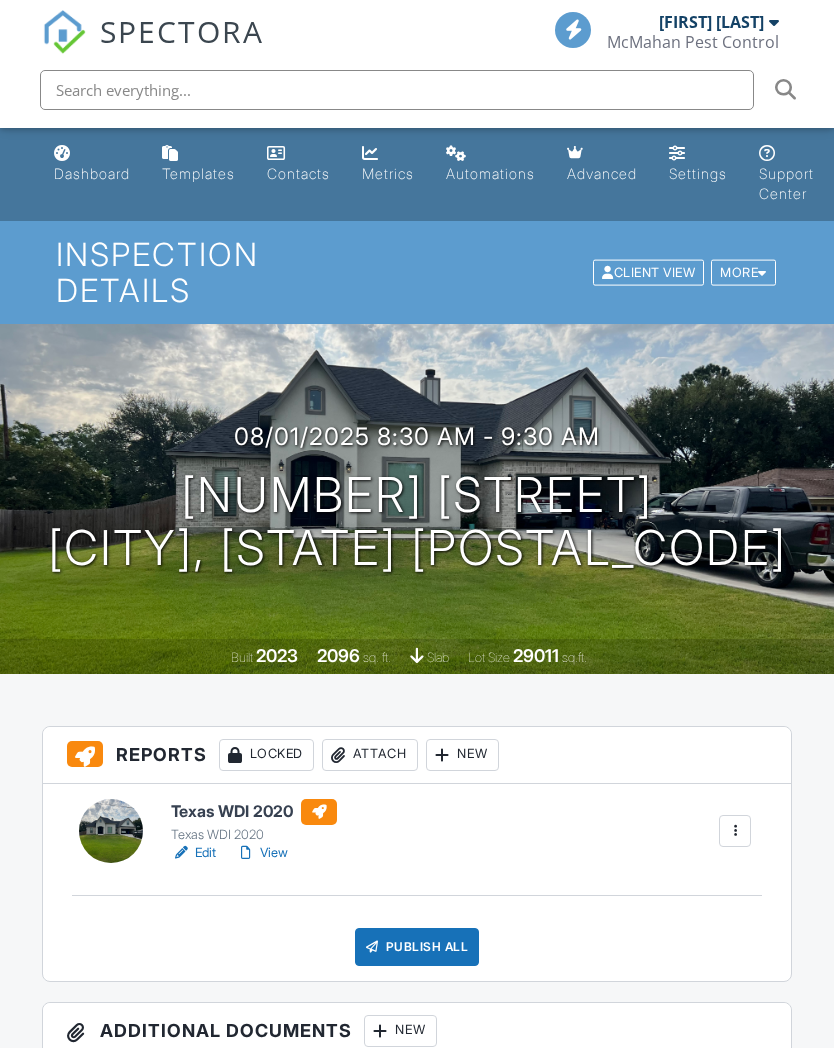 scroll, scrollTop: 0, scrollLeft: 0, axis: both 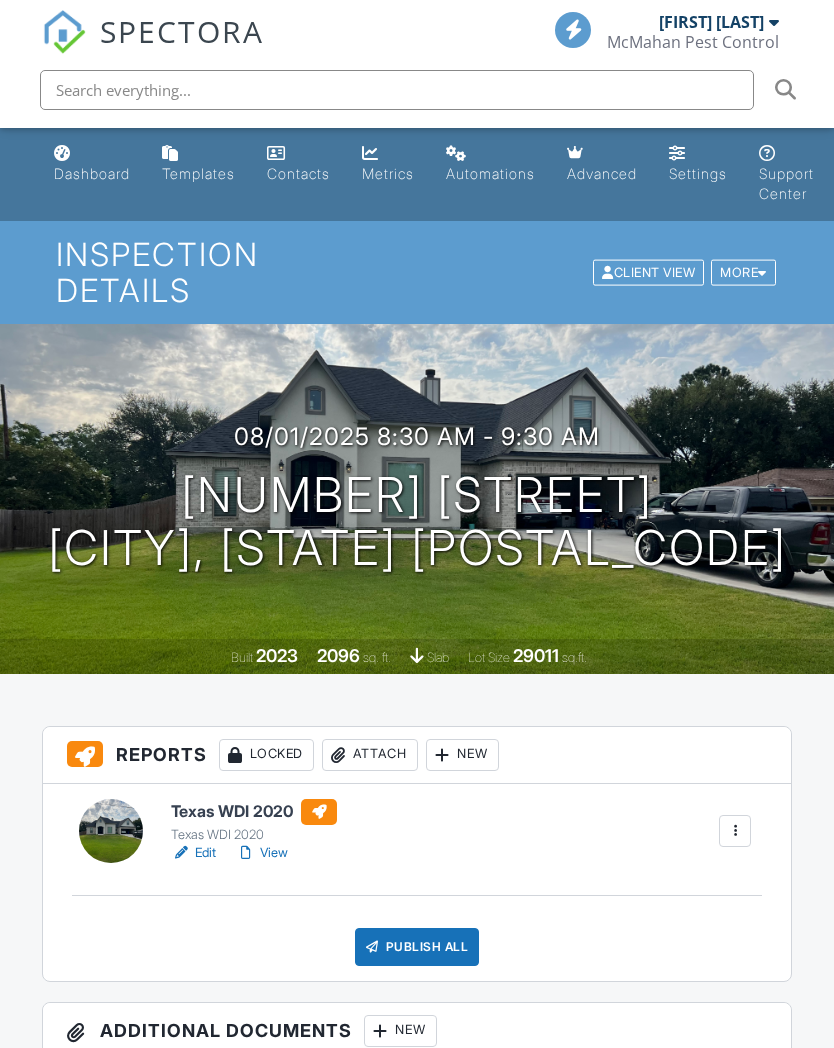click on "Publish All" at bounding box center [417, 947] 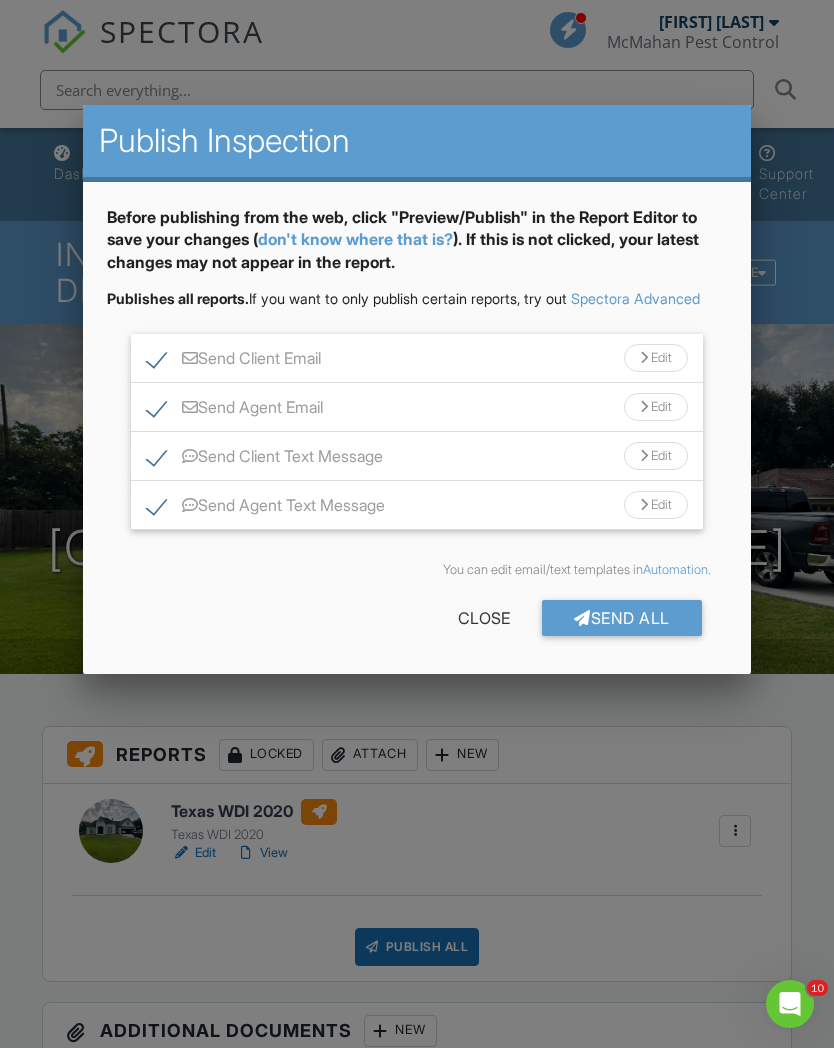 scroll, scrollTop: 0, scrollLeft: 0, axis: both 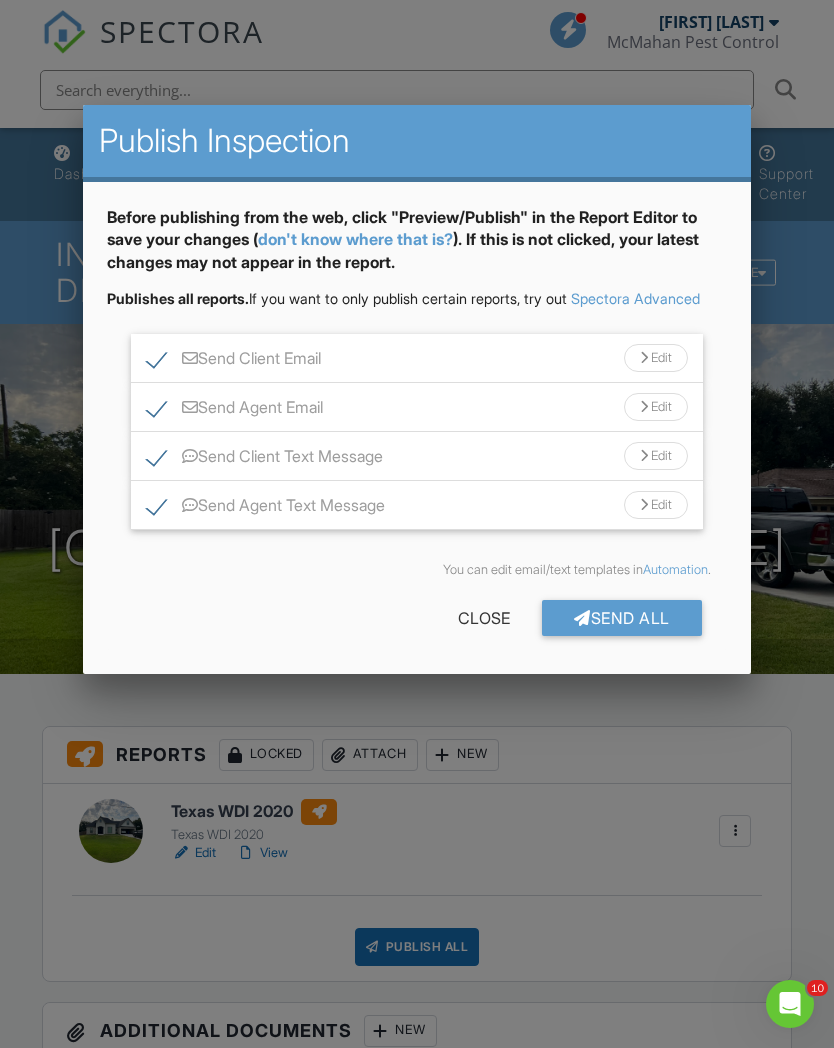 click on "Send All" at bounding box center (622, 618) 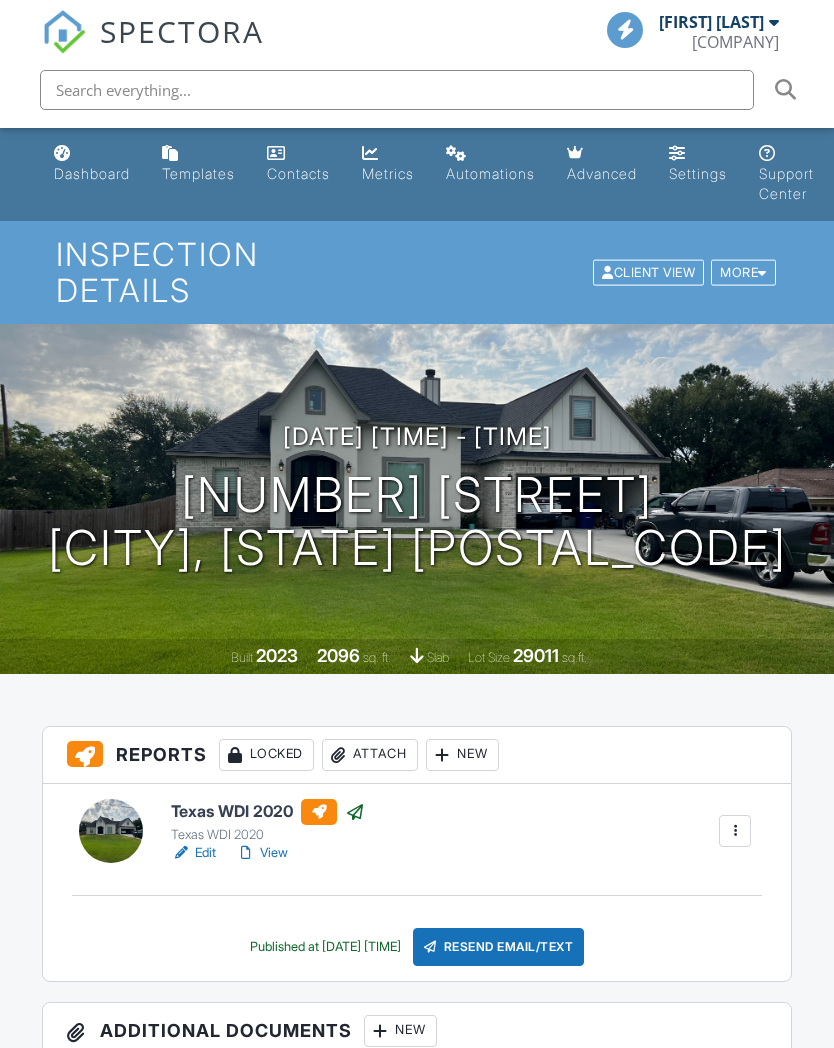 scroll, scrollTop: 0, scrollLeft: 0, axis: both 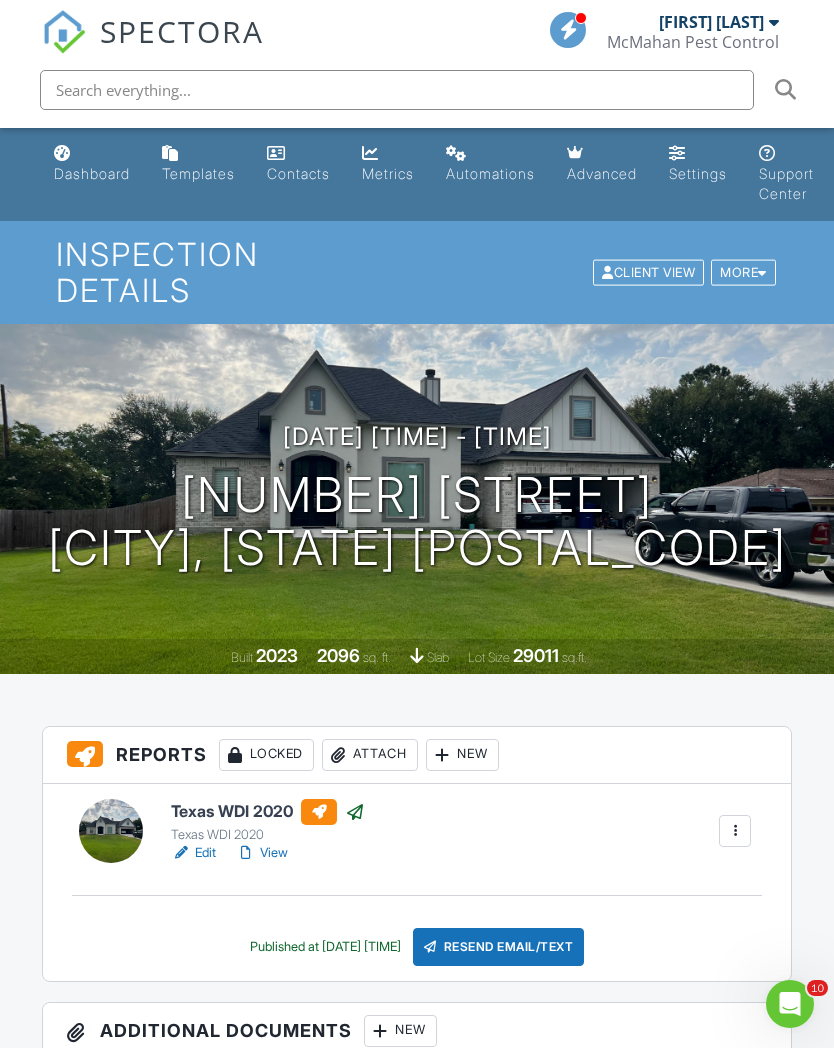 click on "SPECTORA" at bounding box center [182, 31] 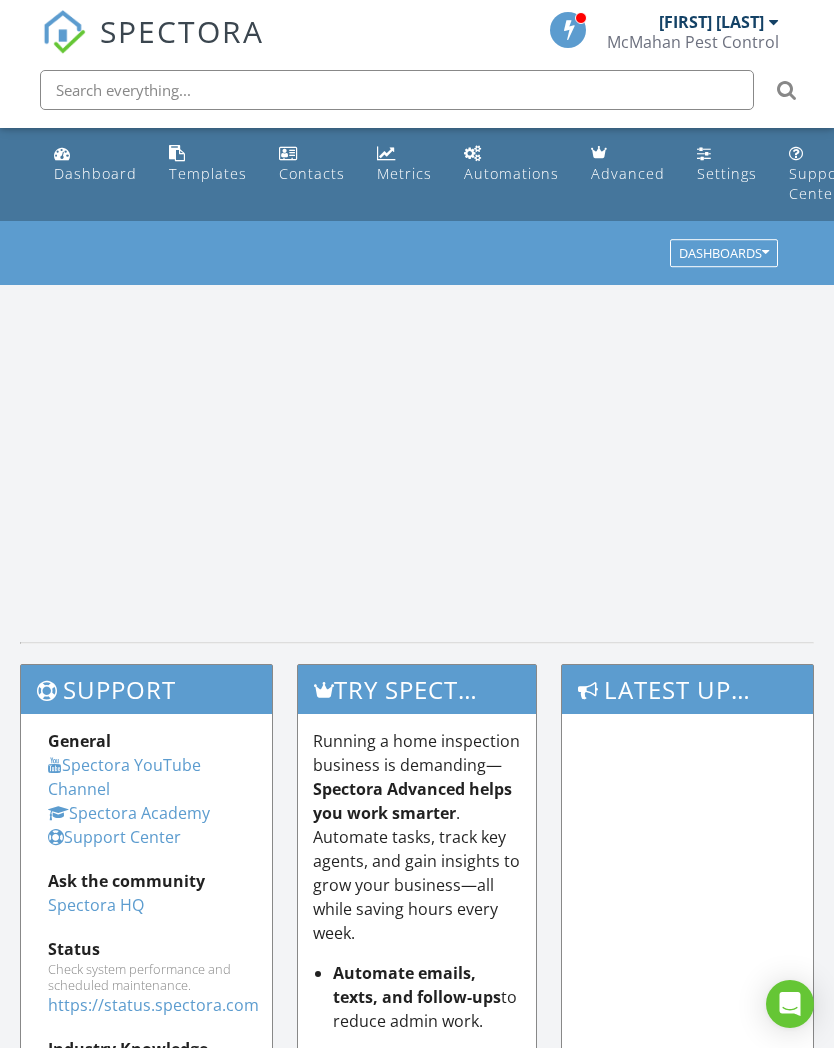 scroll, scrollTop: 0, scrollLeft: 0, axis: both 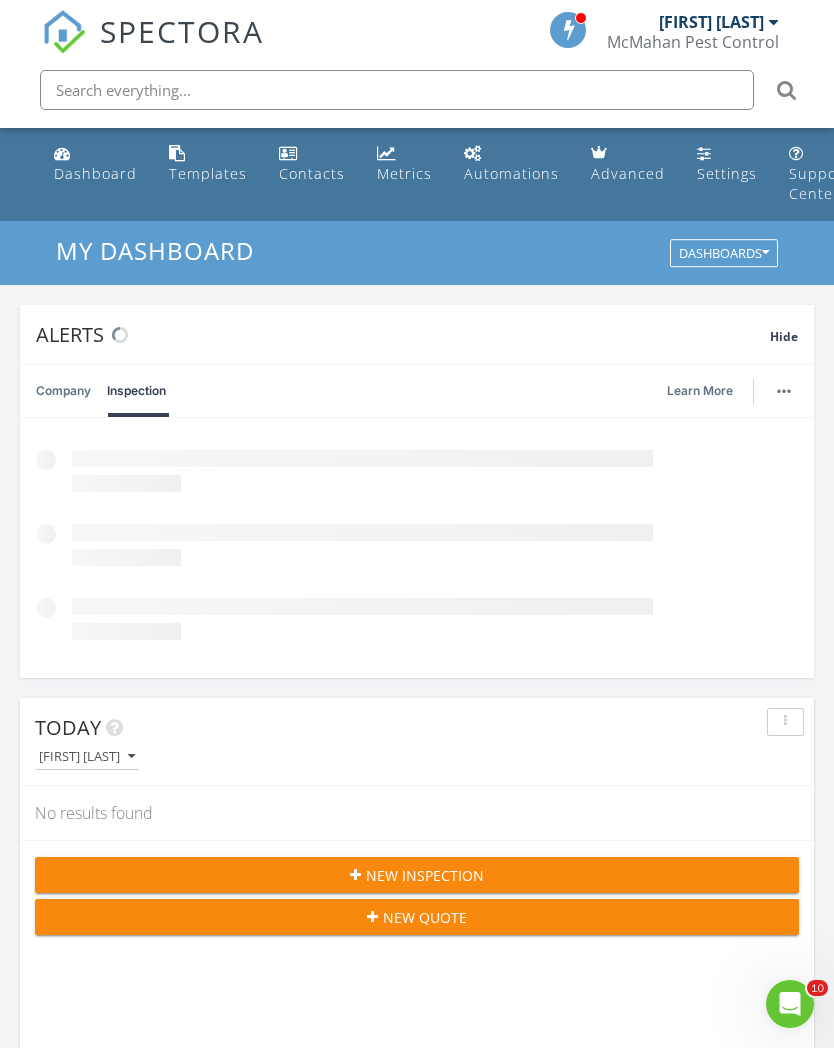 click on "New Inspection" at bounding box center [425, 875] 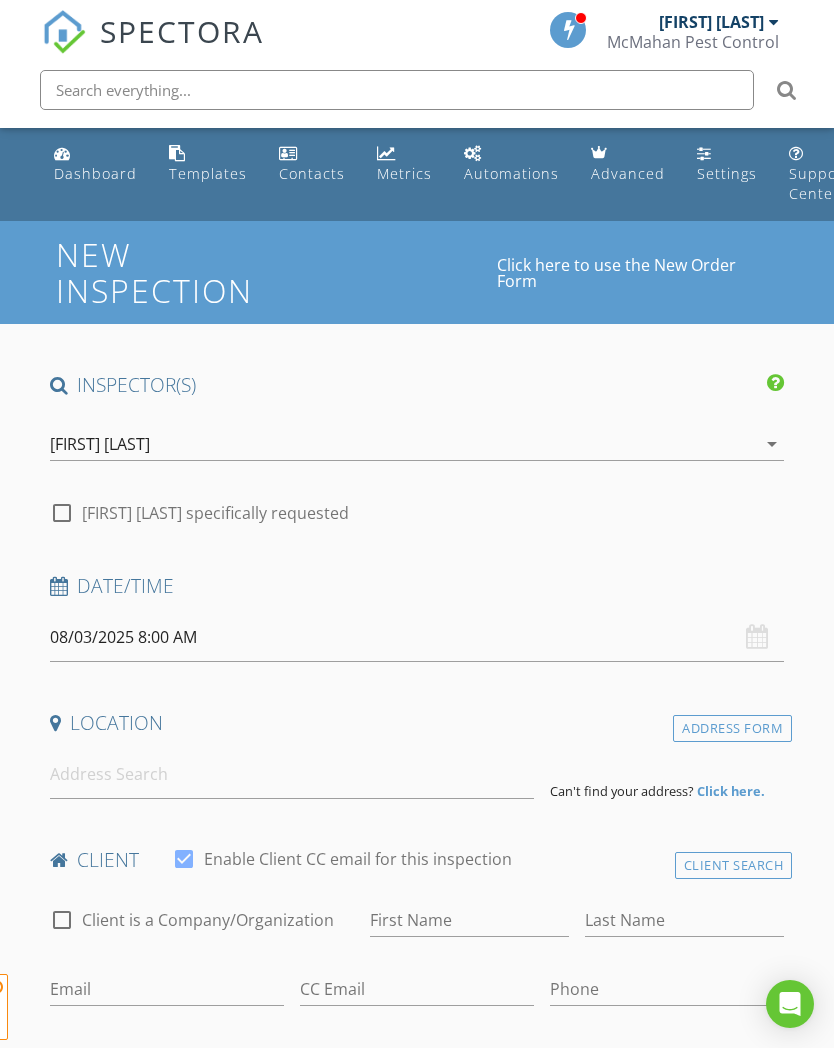 scroll, scrollTop: 0, scrollLeft: 0, axis: both 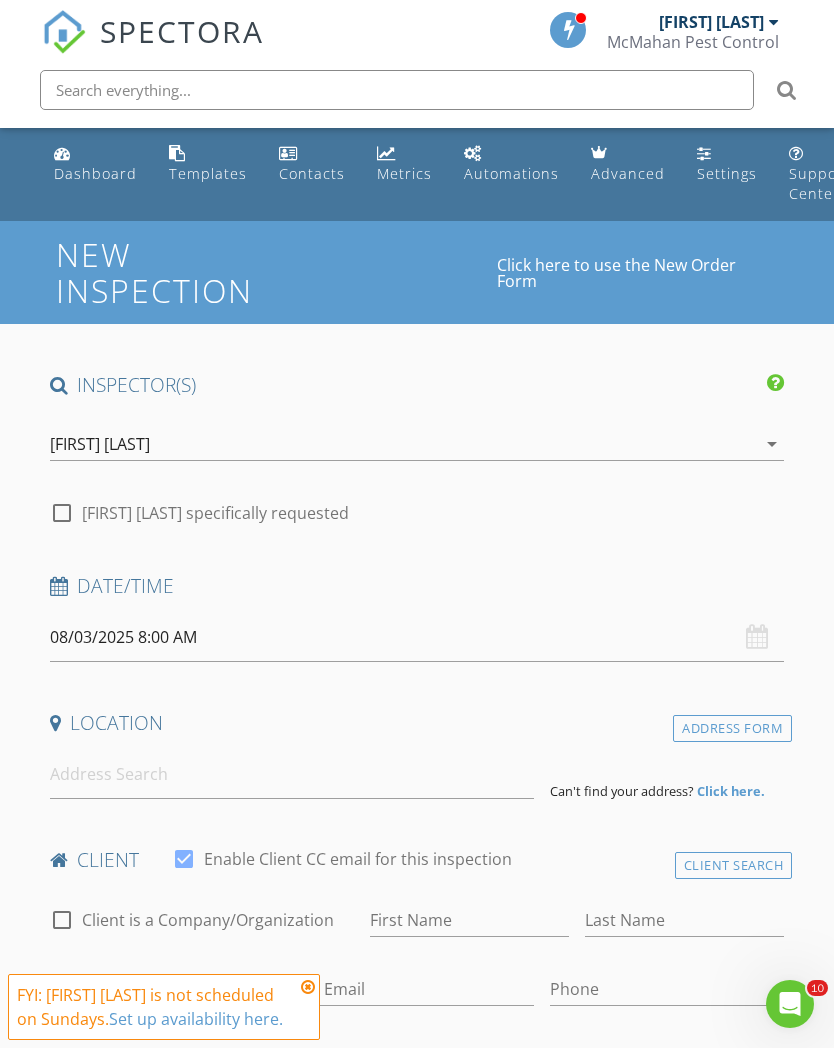 click on "08/03/2025 8:00 AM" at bounding box center (417, 637) 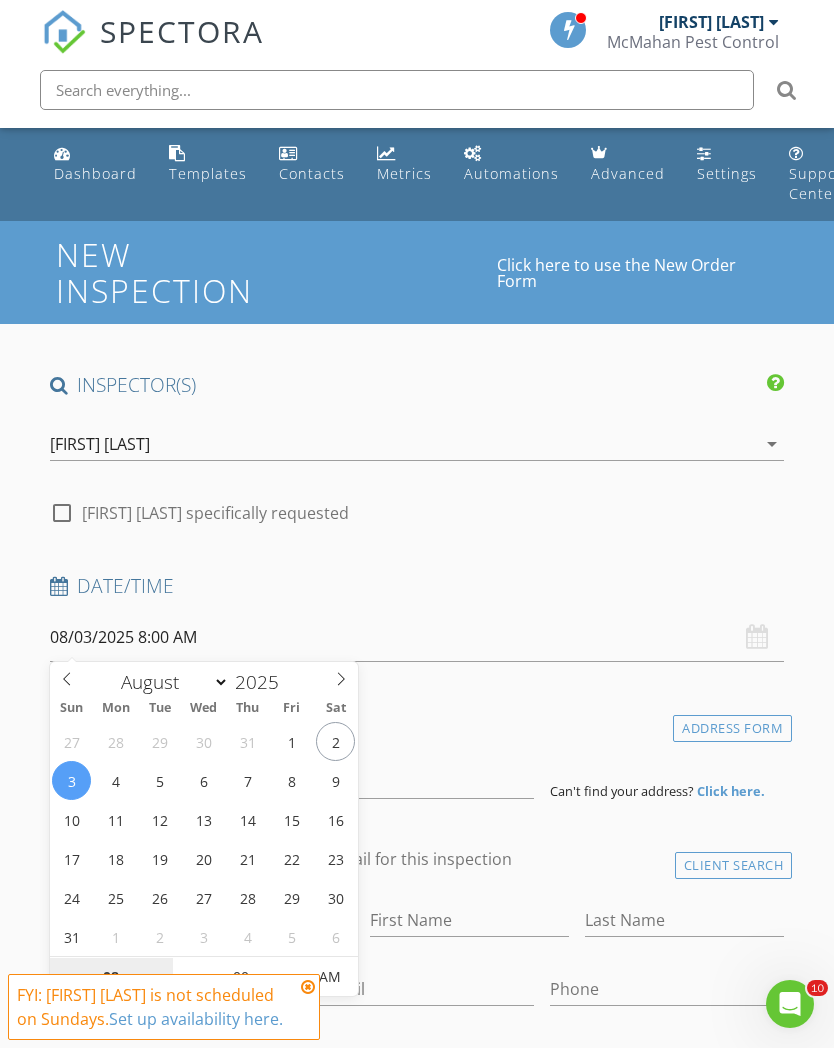 type on "08/01/2025 8:00 AM" 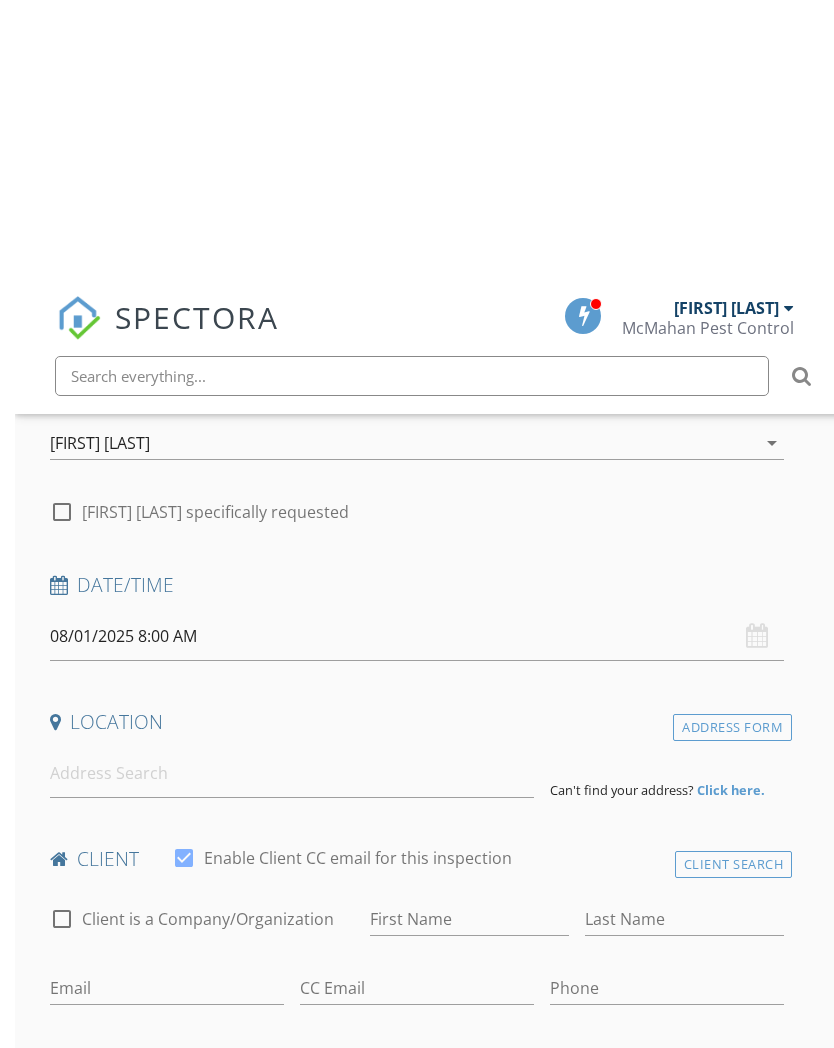 scroll, scrollTop: 284, scrollLeft: 15, axis: both 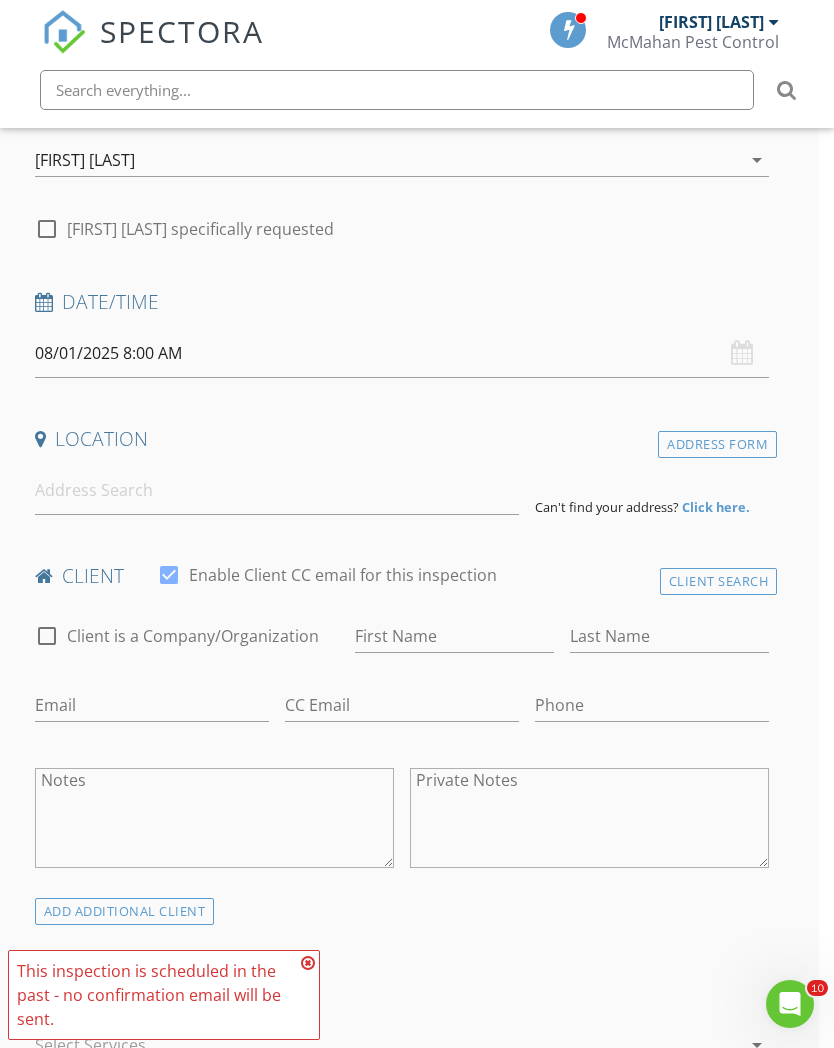 click on "08/01/2025 8:00 AM" at bounding box center [402, 353] 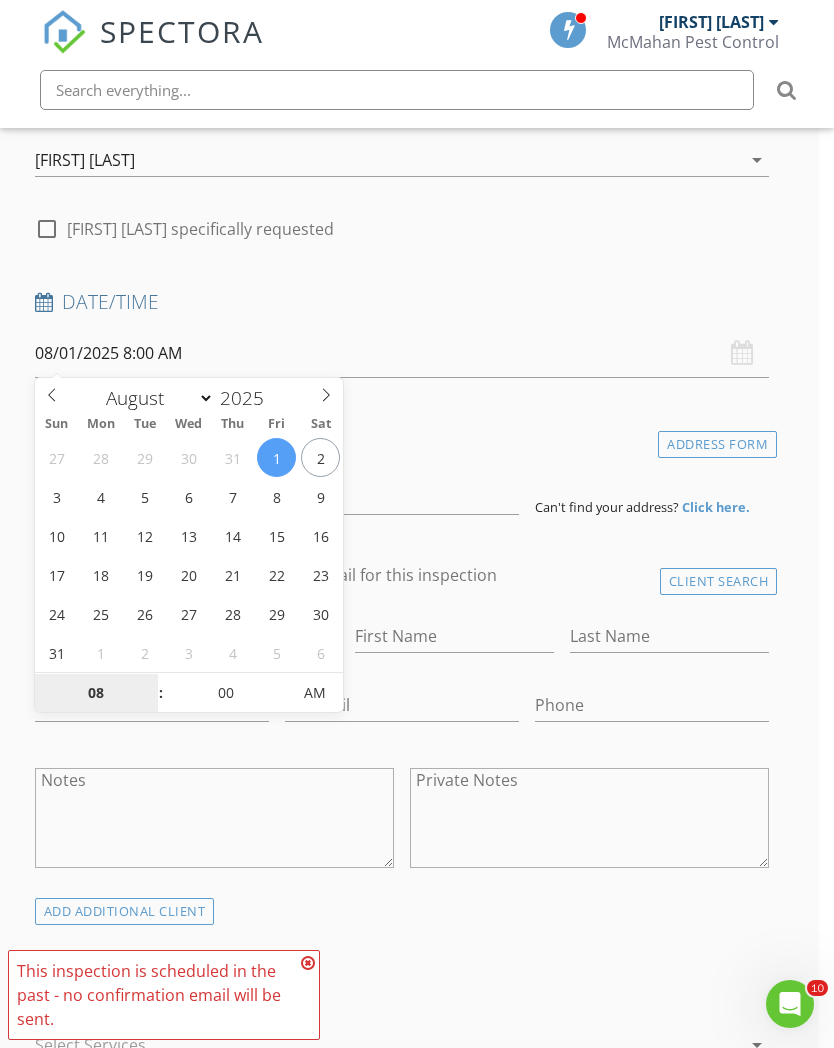 click on "08" at bounding box center [96, 694] 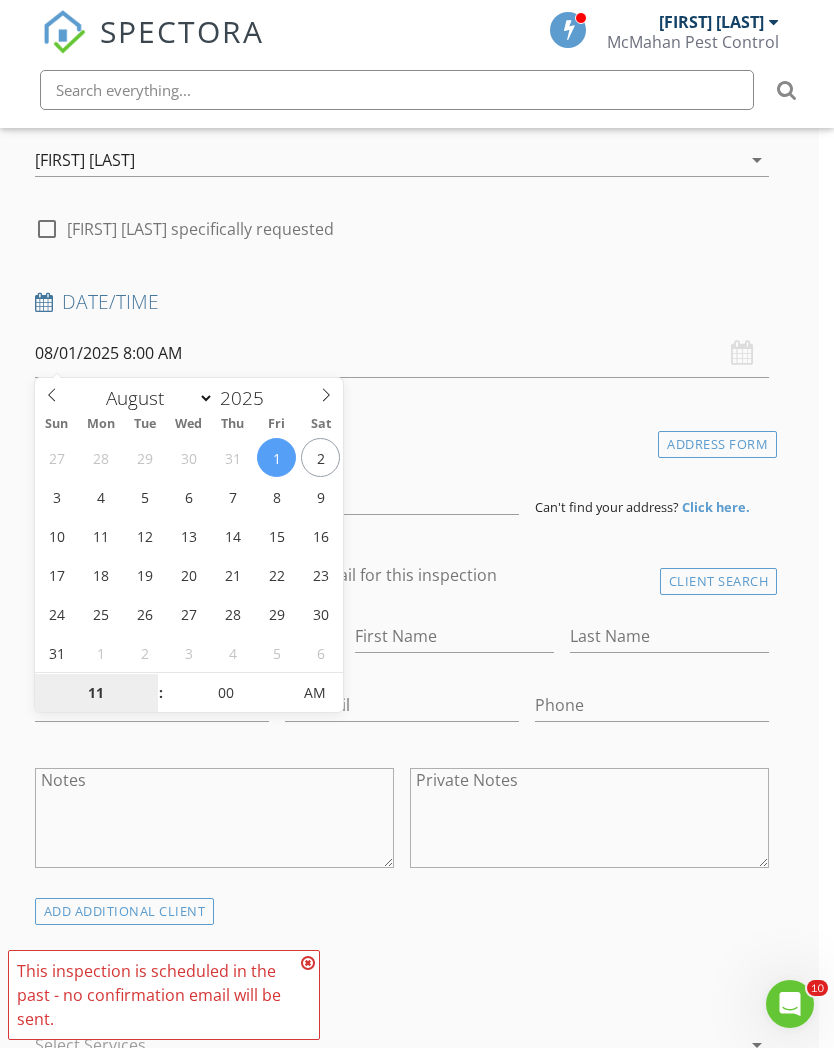 type on "11" 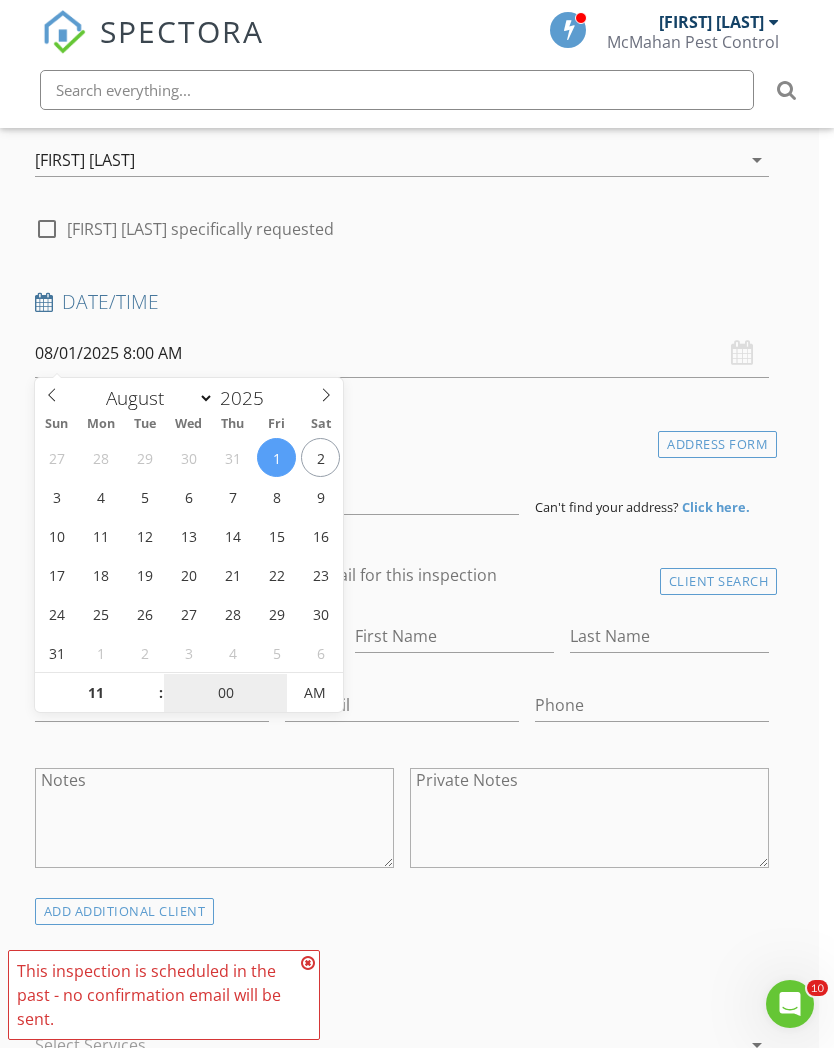 click on "00" at bounding box center (225, 694) 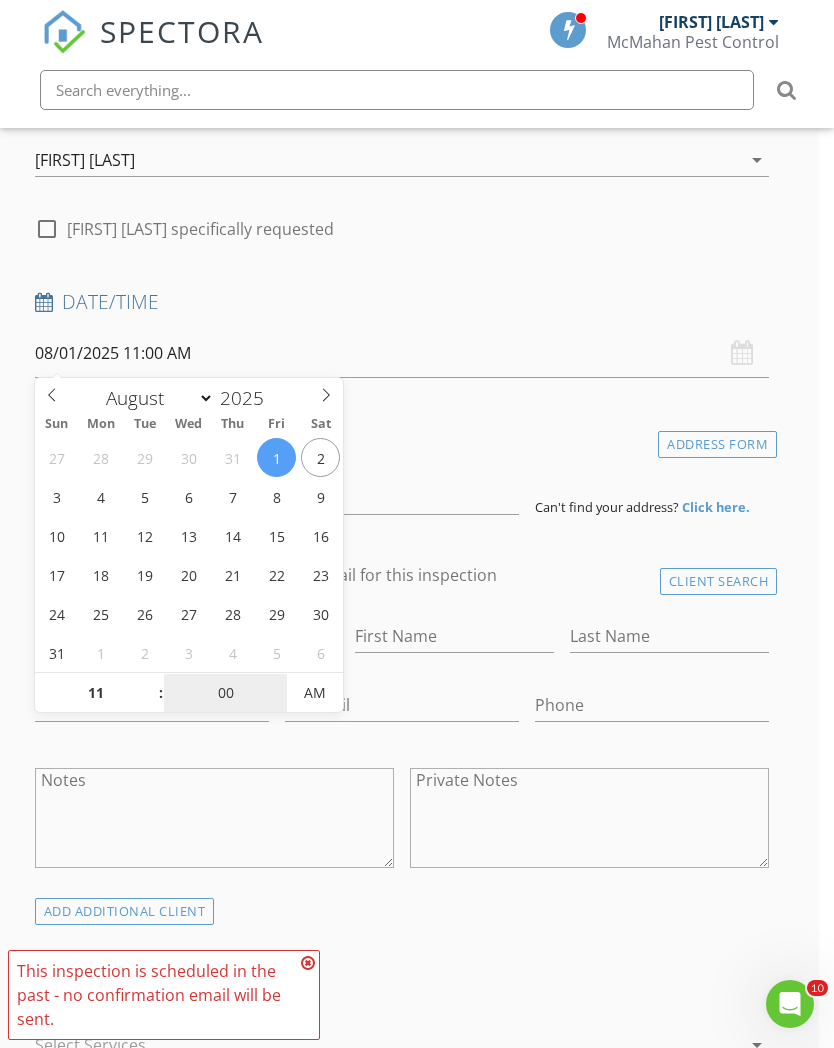 type on "2" 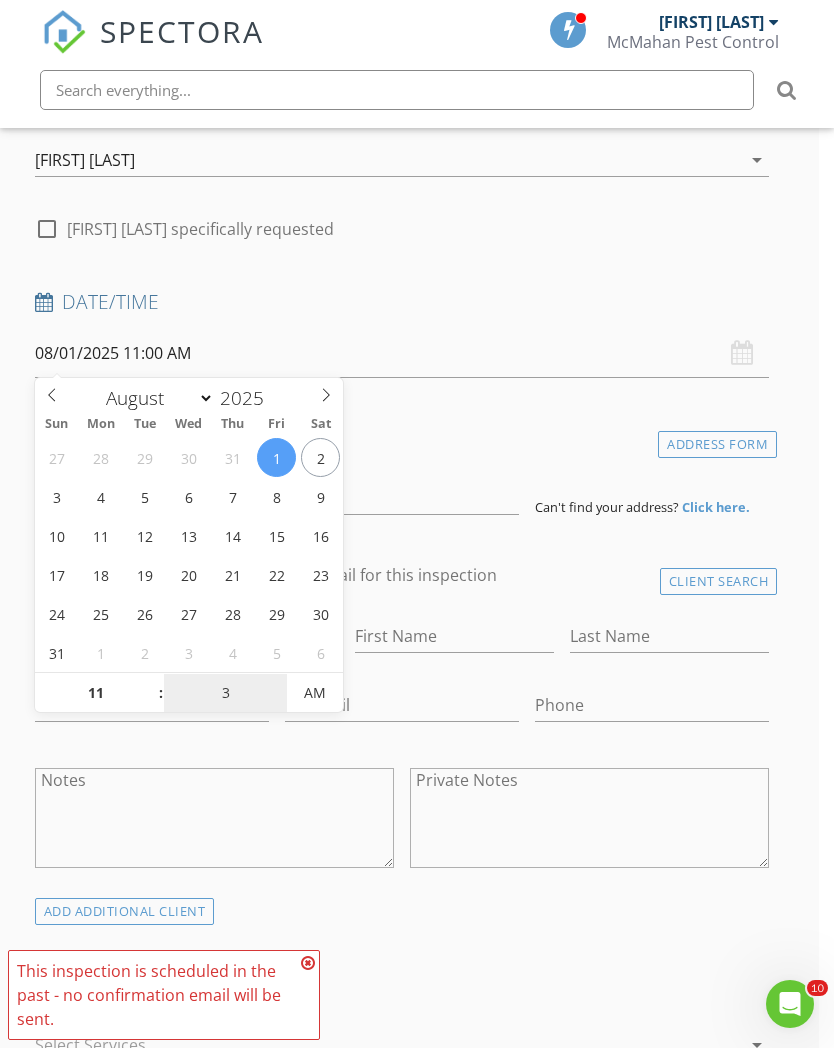 type on "30" 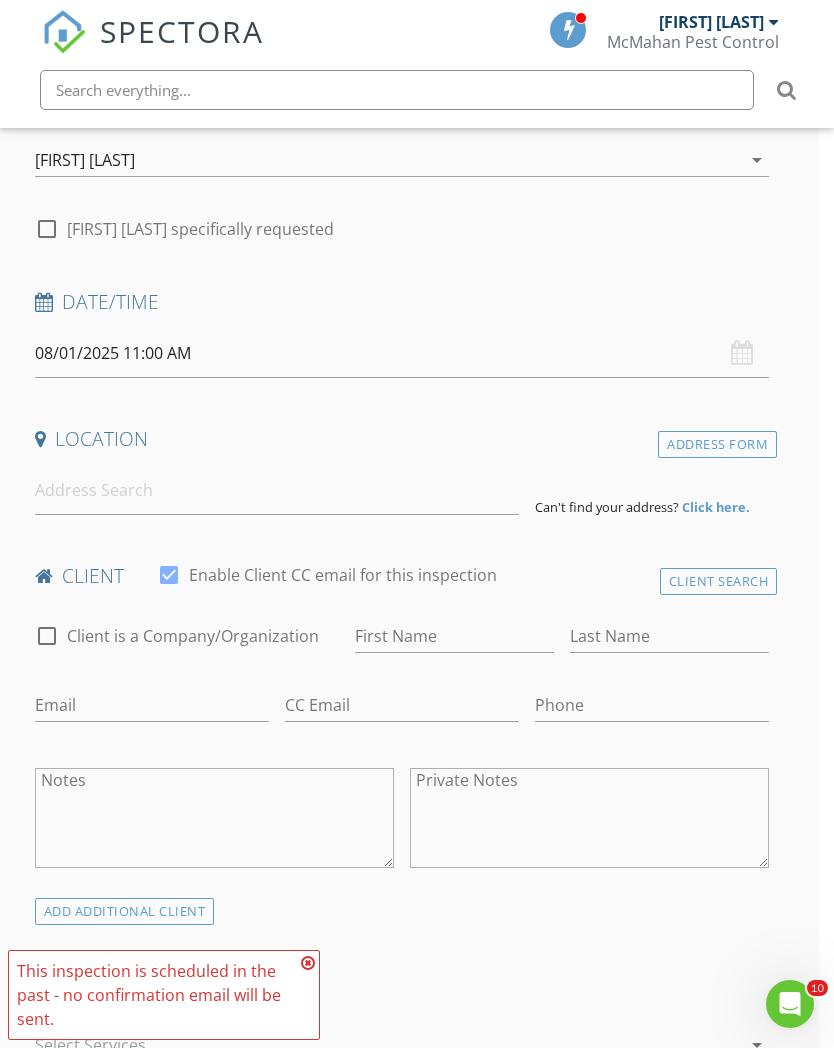 type on "08/01/2025 11:30 AM" 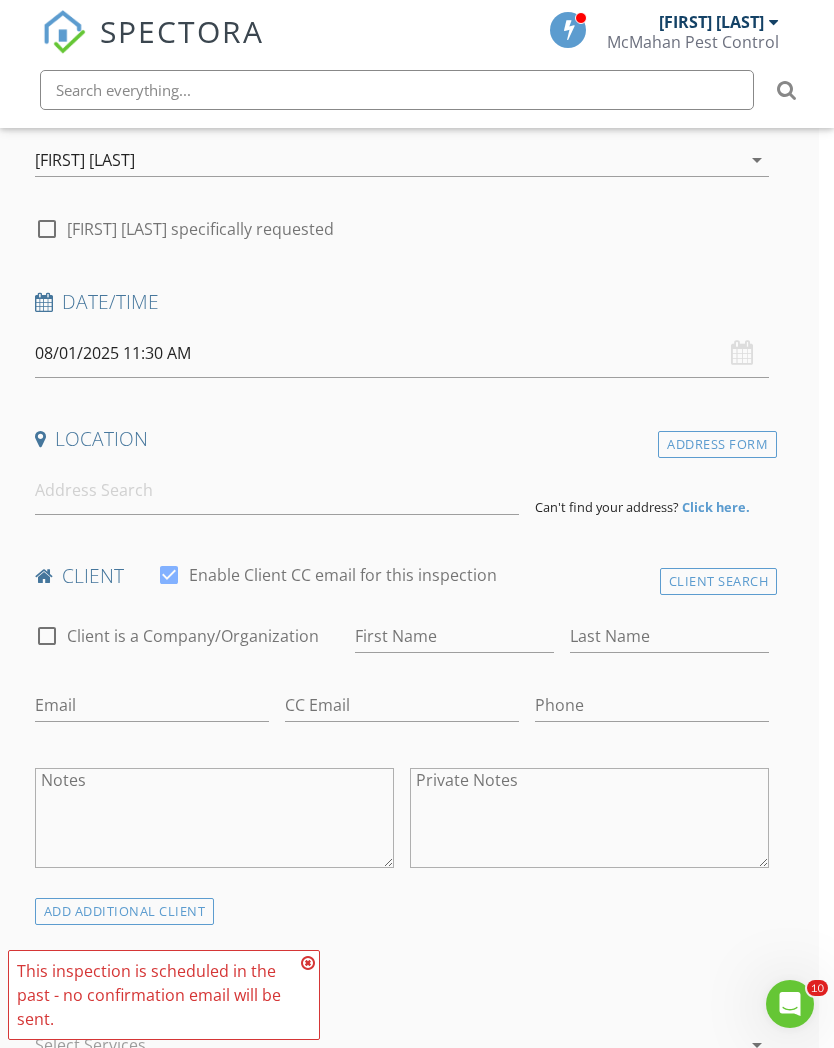 click on "INSPECTOR(S)
check_box   Johnnie McMahan   PRIMARY   Johnnie McMahan arrow_drop_down   check_box_outline_blank Johnnie McMahan specifically requested
Date/Time
08/01/2025 11:30 AM
Location
Address Form       Can't find your address?   Click here.
client
check_box Enable Client CC email for this inspection   Client Search     check_box_outline_blank Client is a Company/Organization     First Name   Last Name   Email   CC Email   Phone           Notes   Private Notes
ADD ADDITIONAL client
SERVICES
check_box_outline_blank   New Service subterranean termite post treatment    check_box_outline_blank   New Service subterranean termite post treatment  Copy   check_box_outline_blank   Texas WDIR 2020   check_box_outline_blank   New Service   arrow_drop_down     Select Discount Code" at bounding box center (402, 1462) 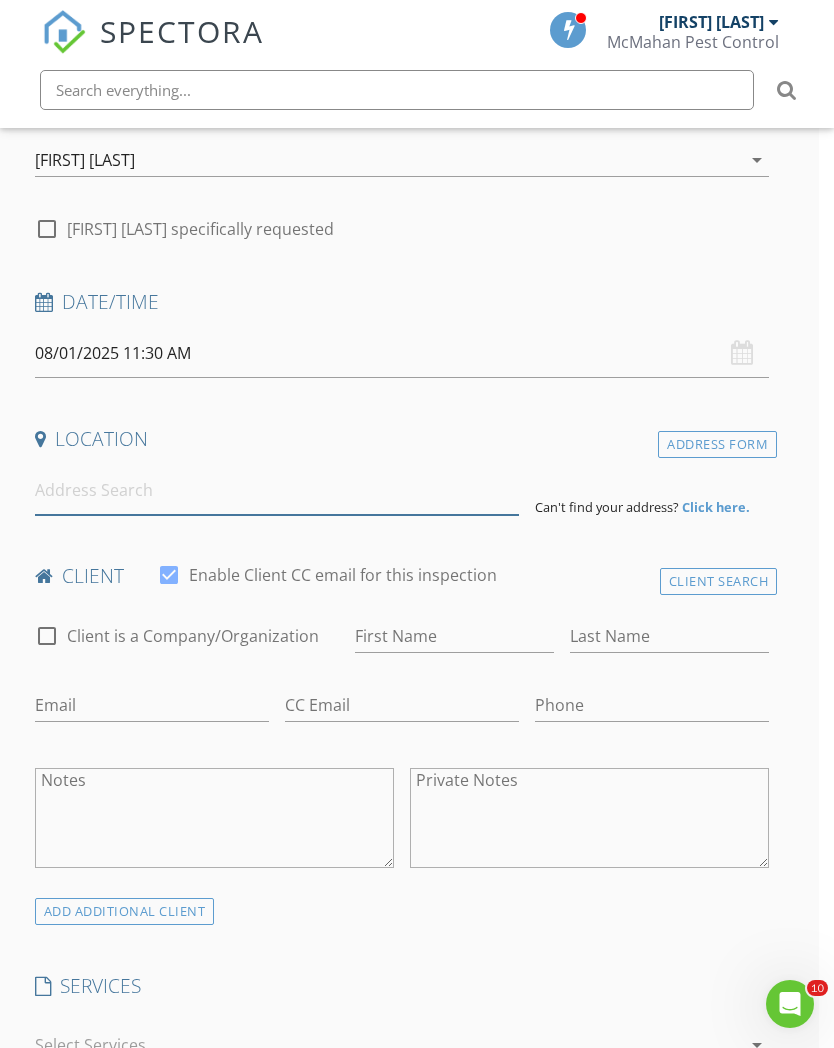 click at bounding box center (277, 490) 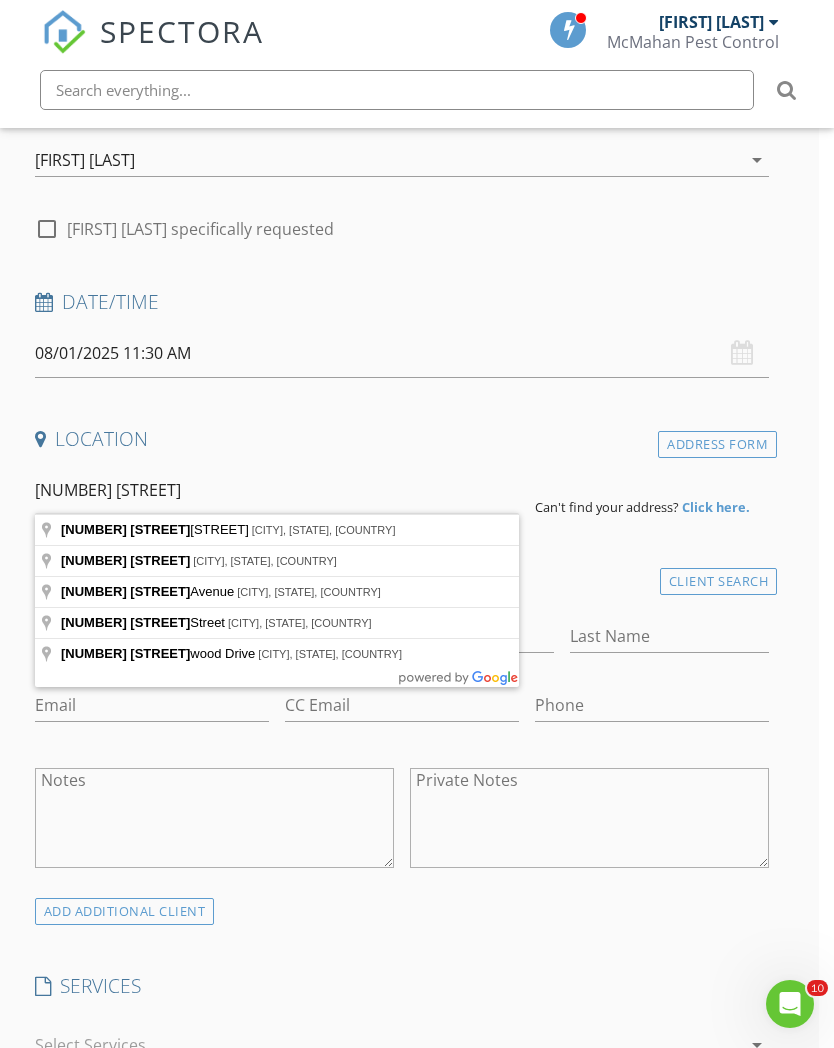 type on "644 Birchwood Dr, Port Neches, TX, USA" 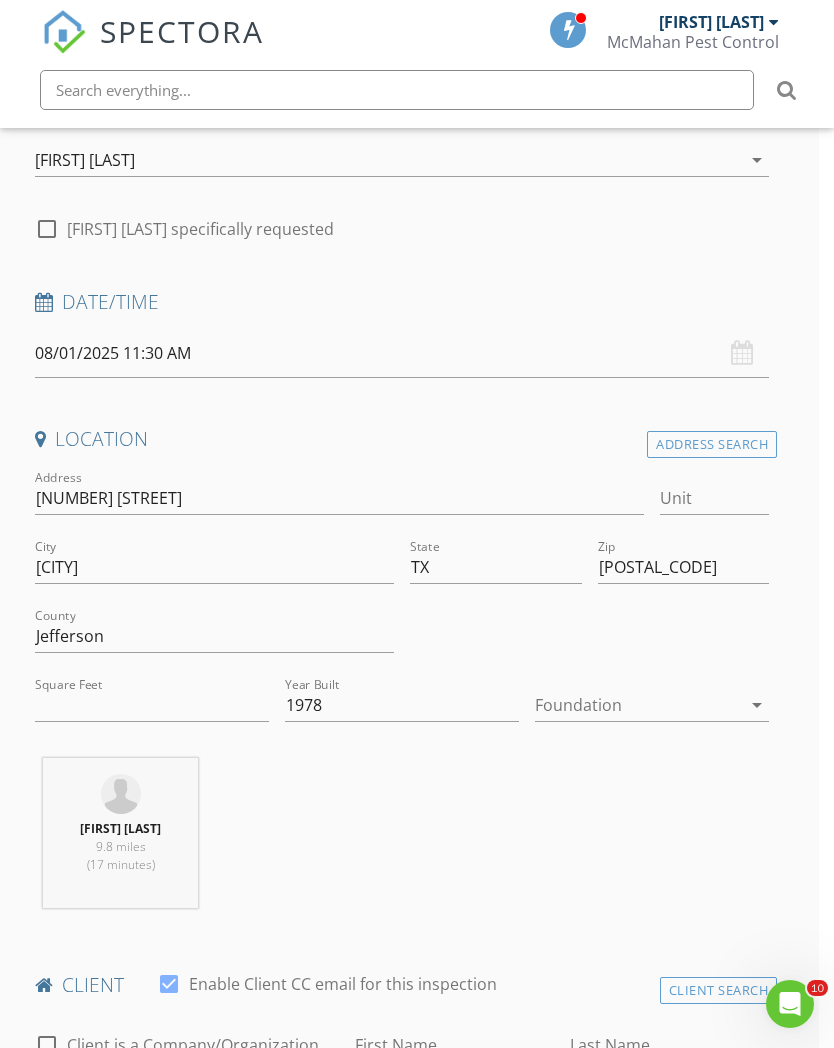 click at bounding box center (638, 705) 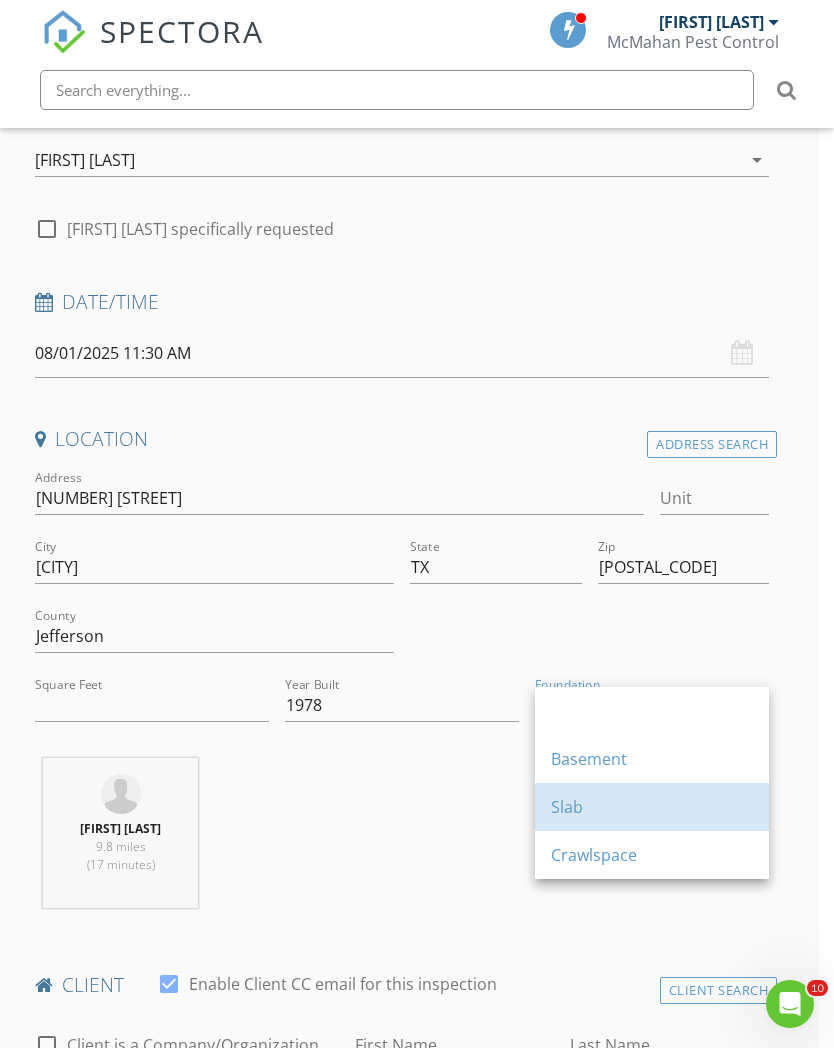 click on "Slab" at bounding box center [652, 807] 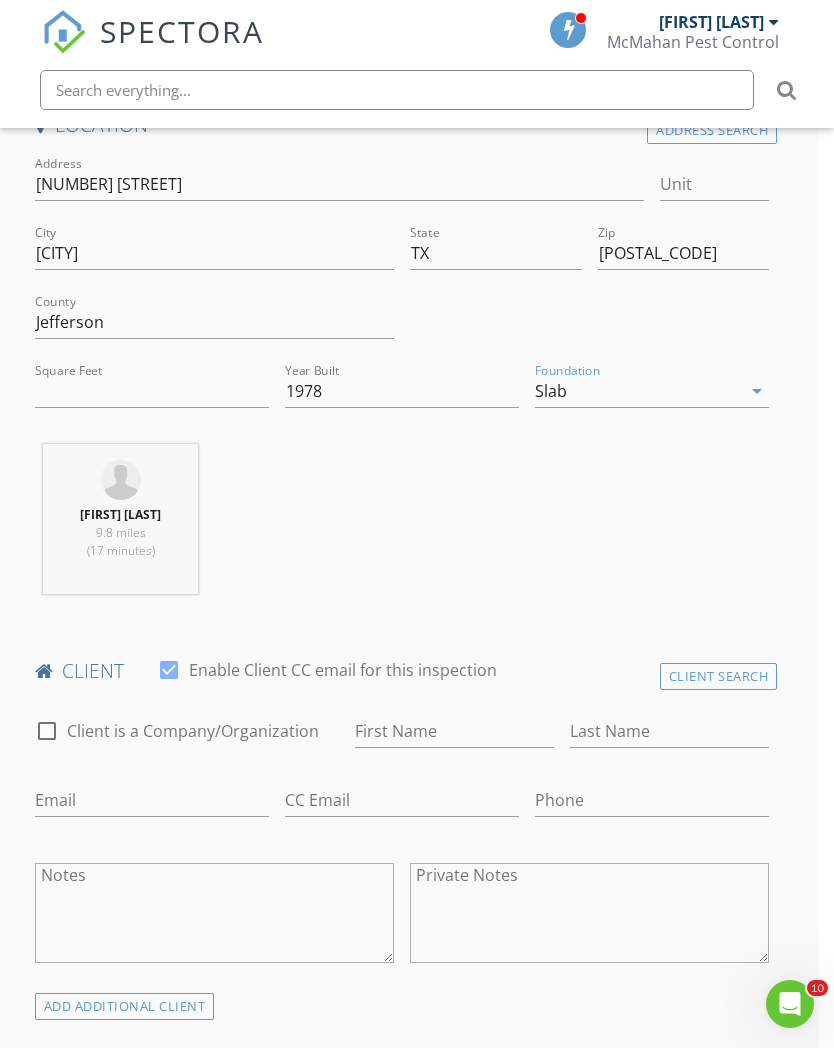 scroll, scrollTop: 632, scrollLeft: 15, axis: both 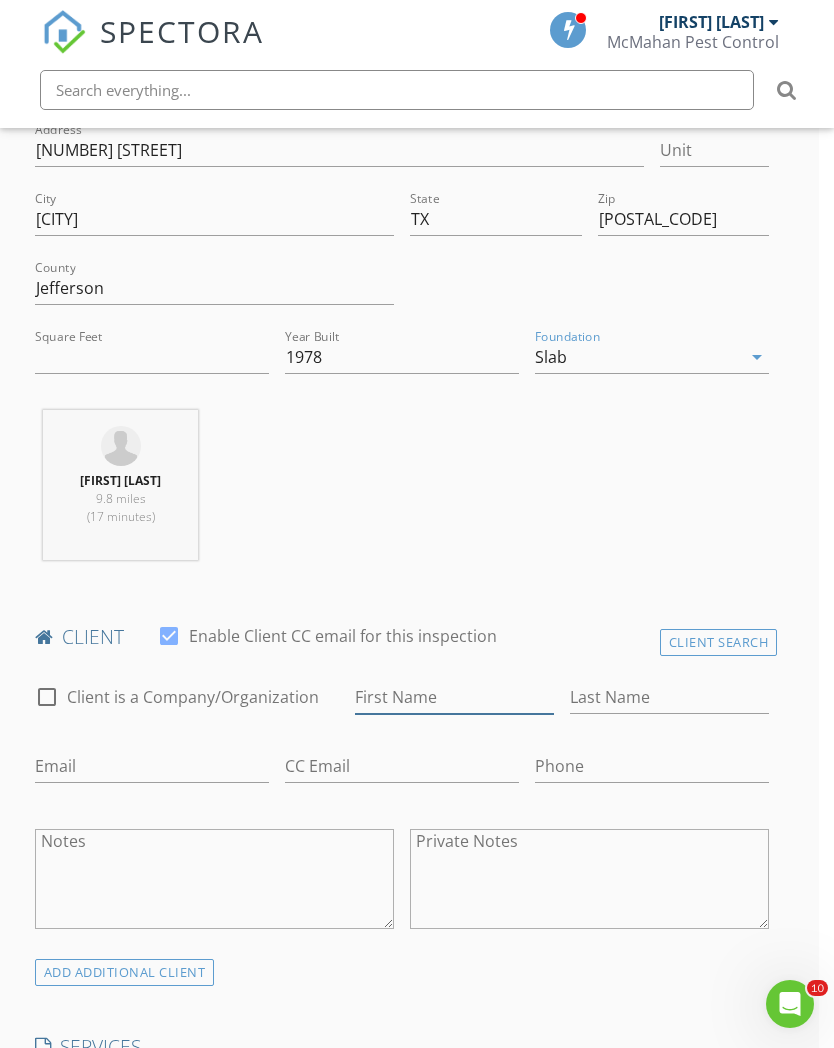 click on "First Name" at bounding box center (454, 697) 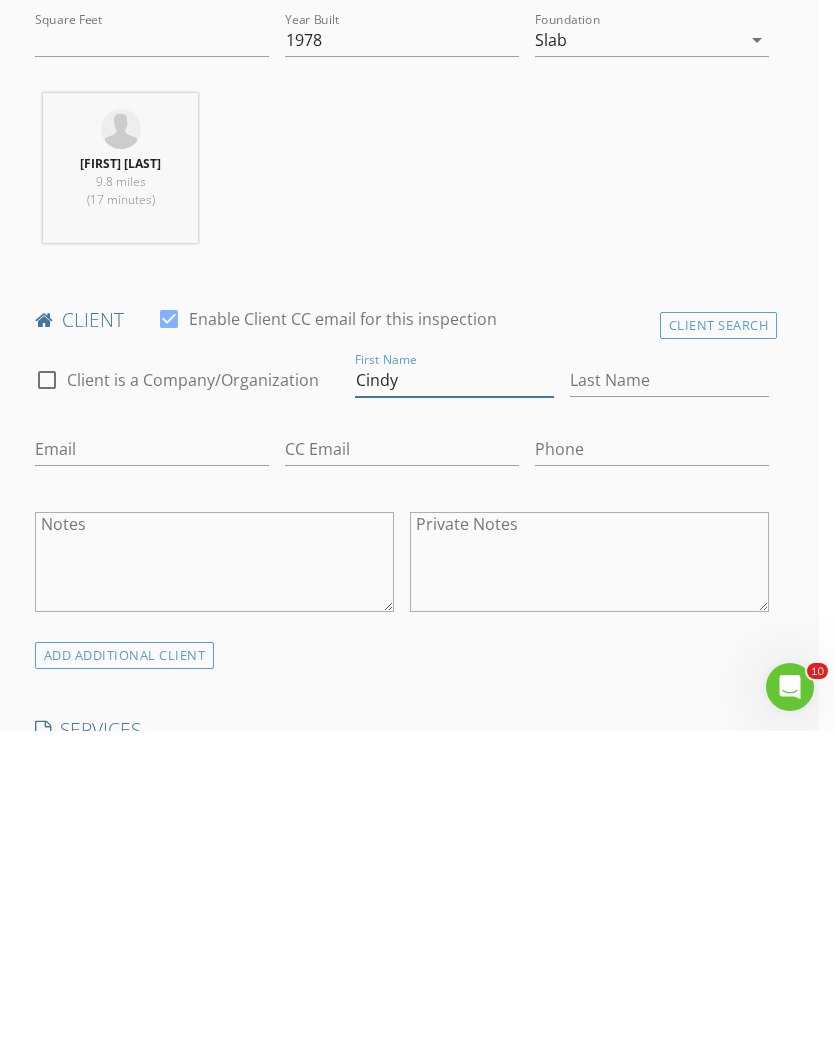 type on "Cindy" 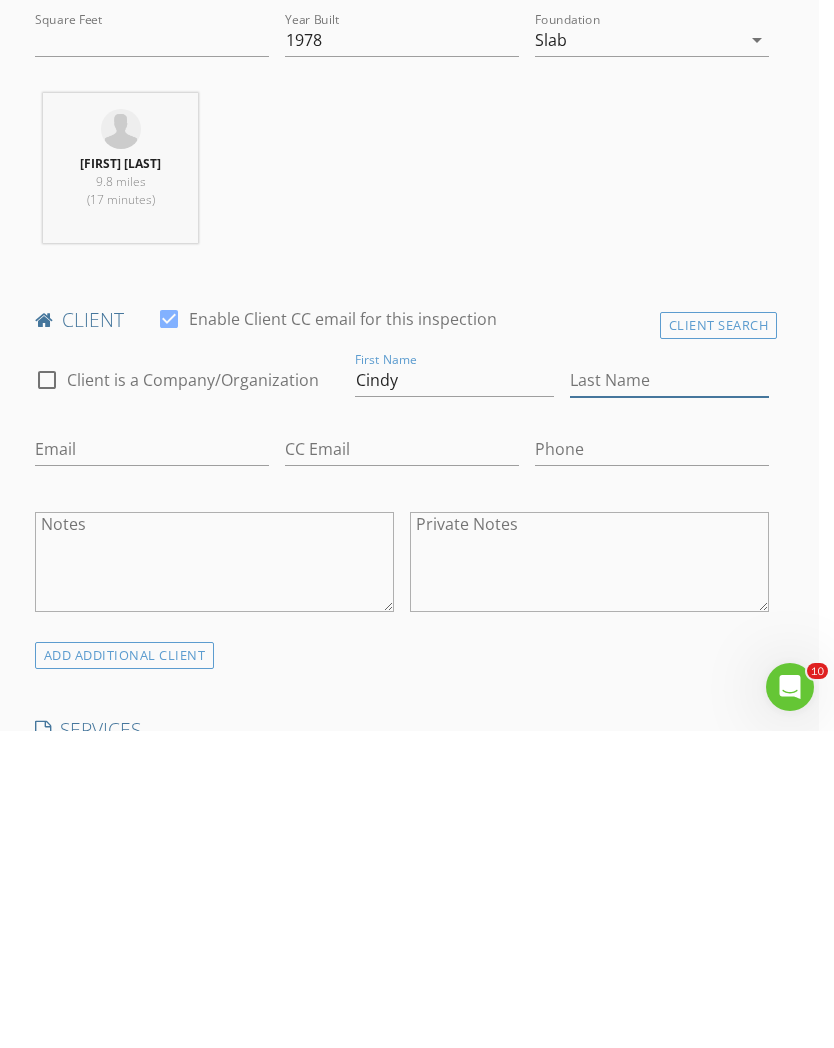 click on "Last Name" at bounding box center (669, 697) 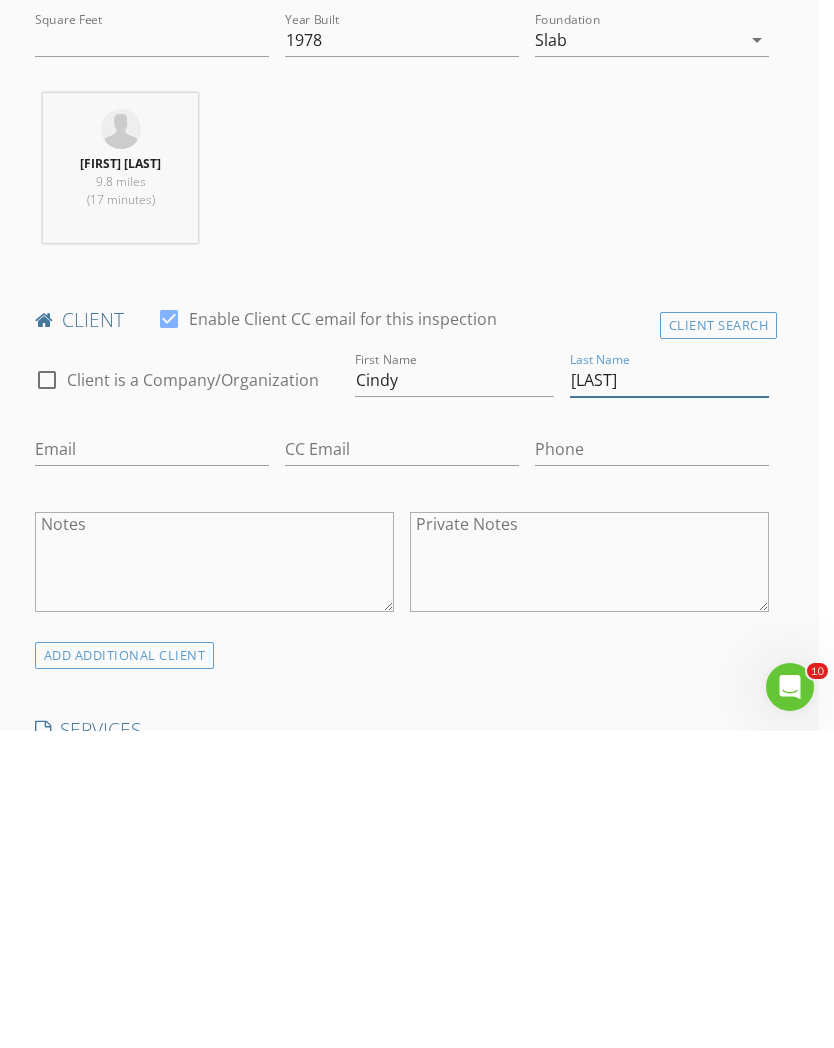 type on "Huff" 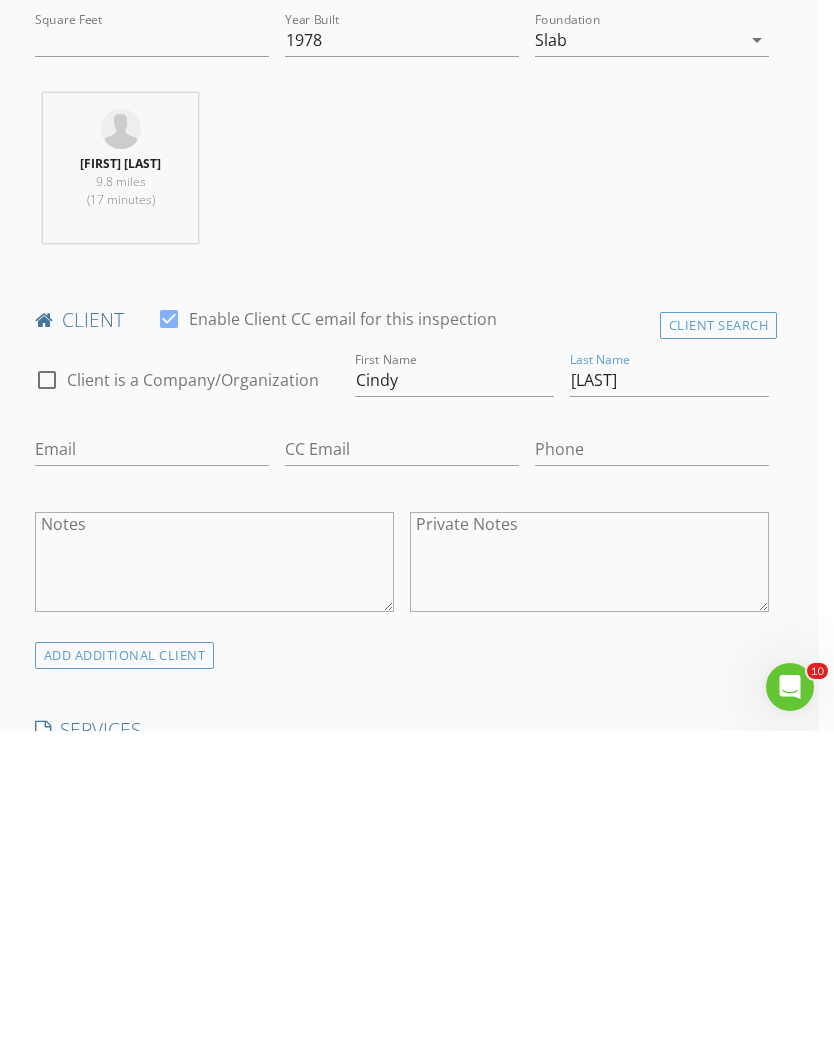 click on "Email" at bounding box center (152, 770) 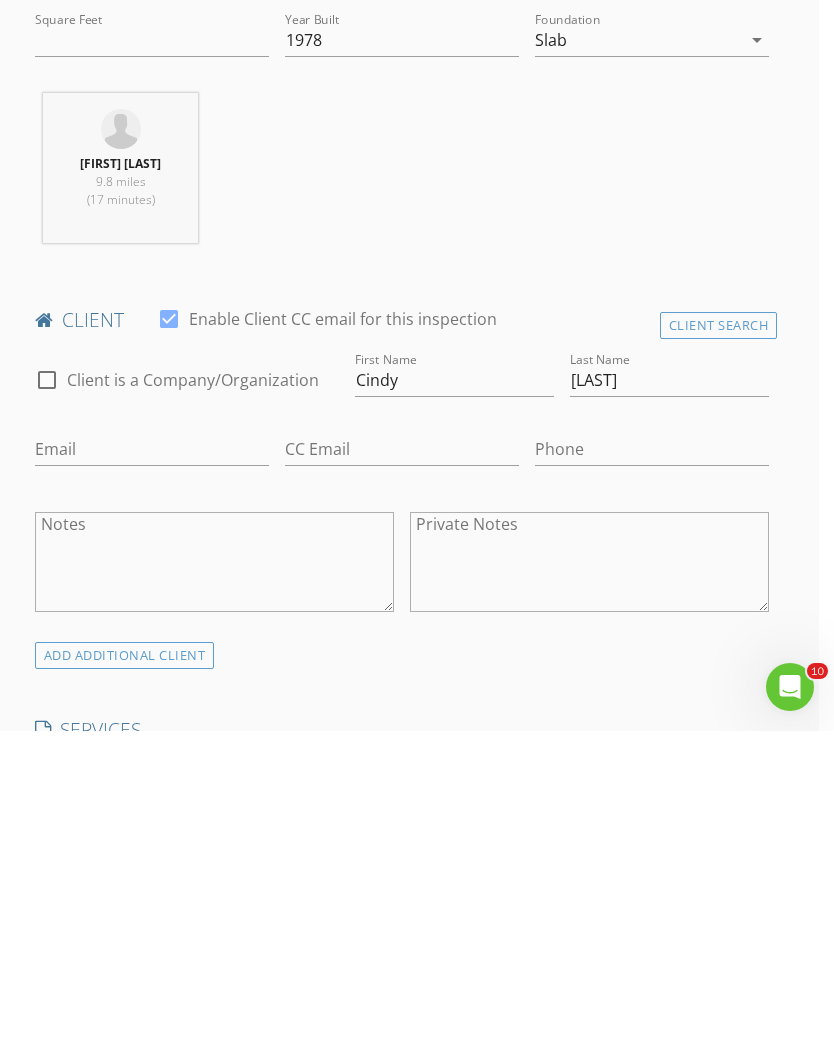 scroll, scrollTop: 949, scrollLeft: 15, axis: both 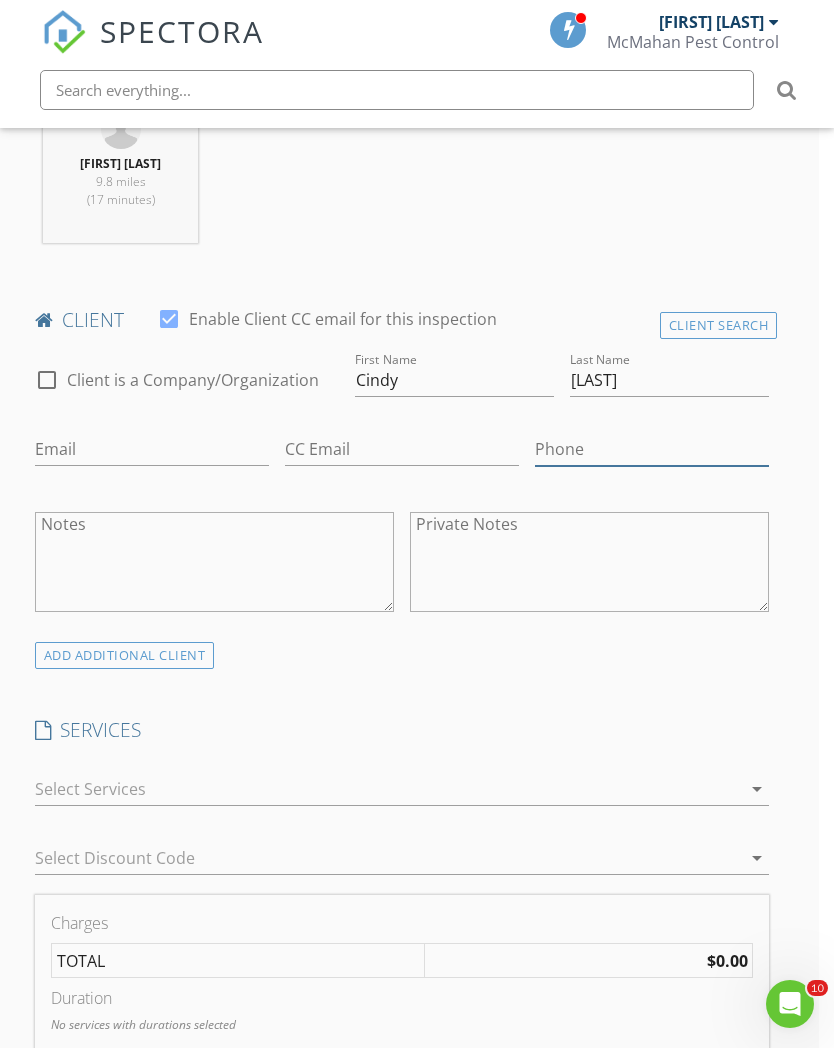 click on "Phone" at bounding box center [652, 449] 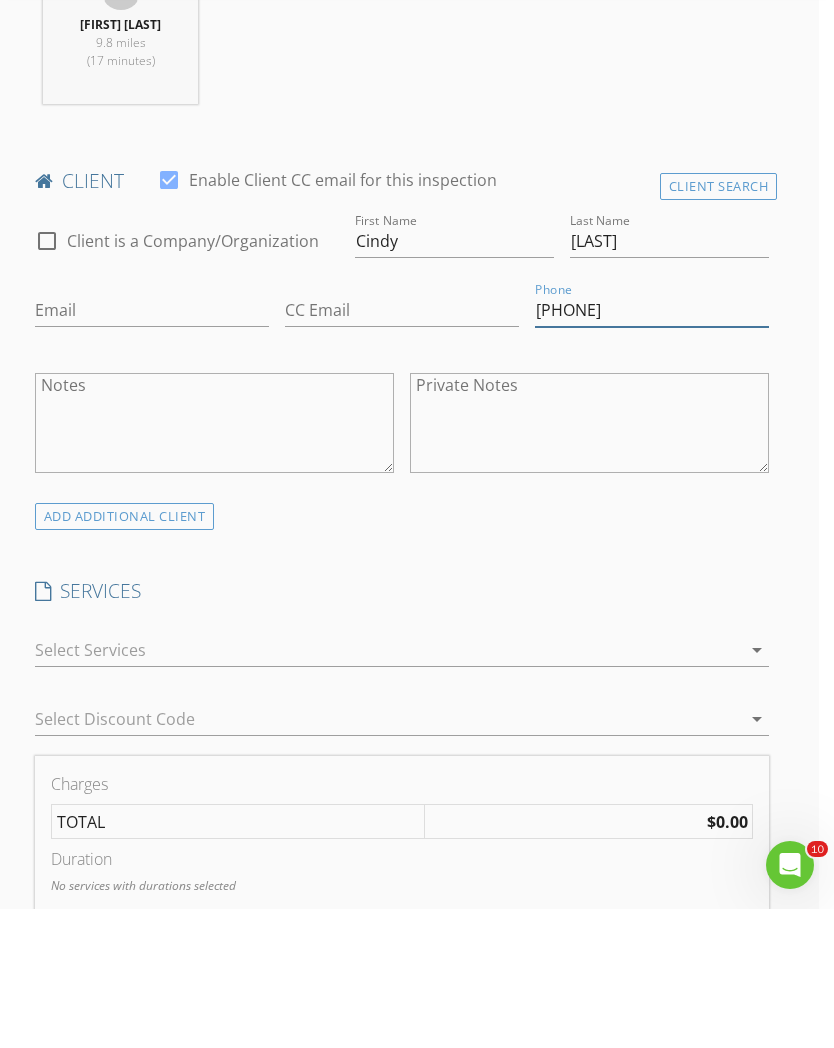 type on "409-599-3024" 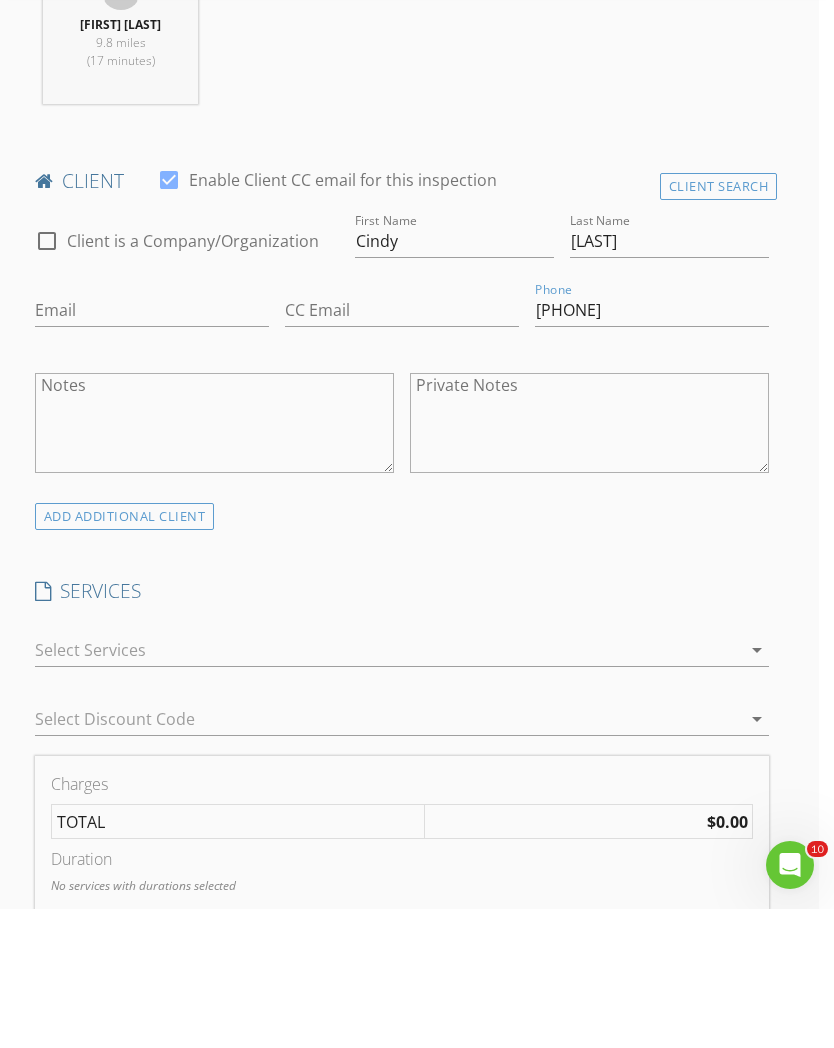 click at bounding box center [388, 789] 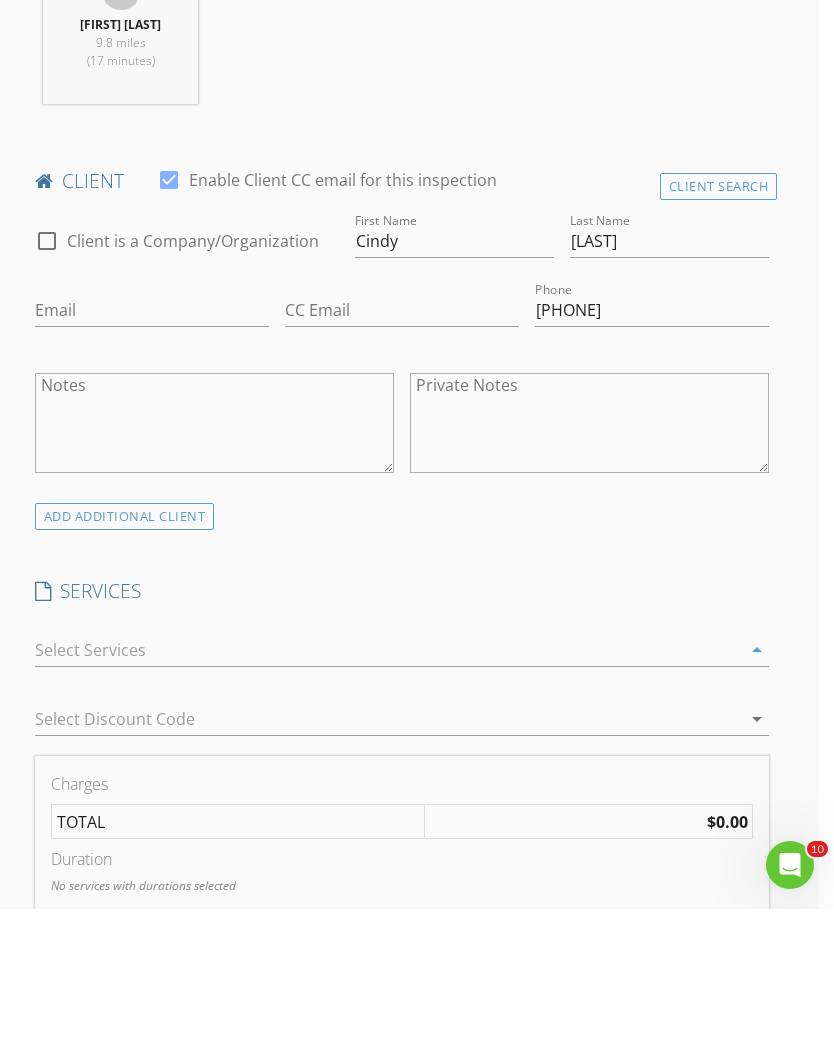scroll, scrollTop: 1088, scrollLeft: 15, axis: both 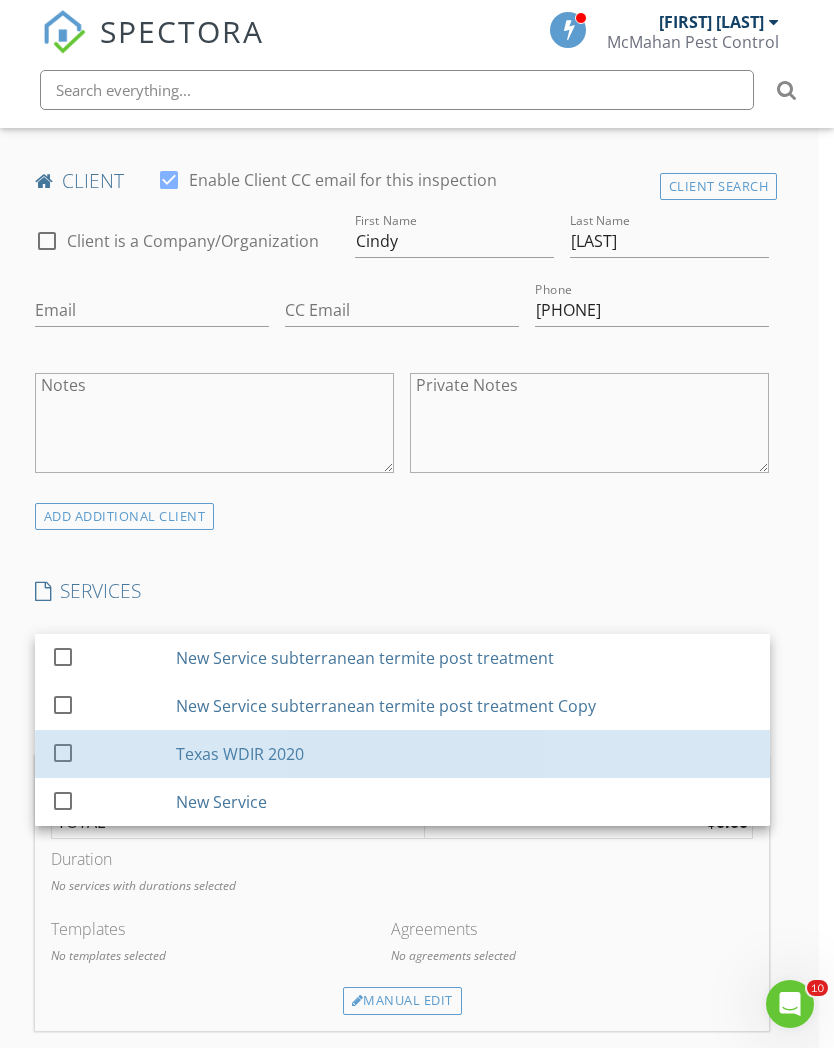 click at bounding box center (63, 752) 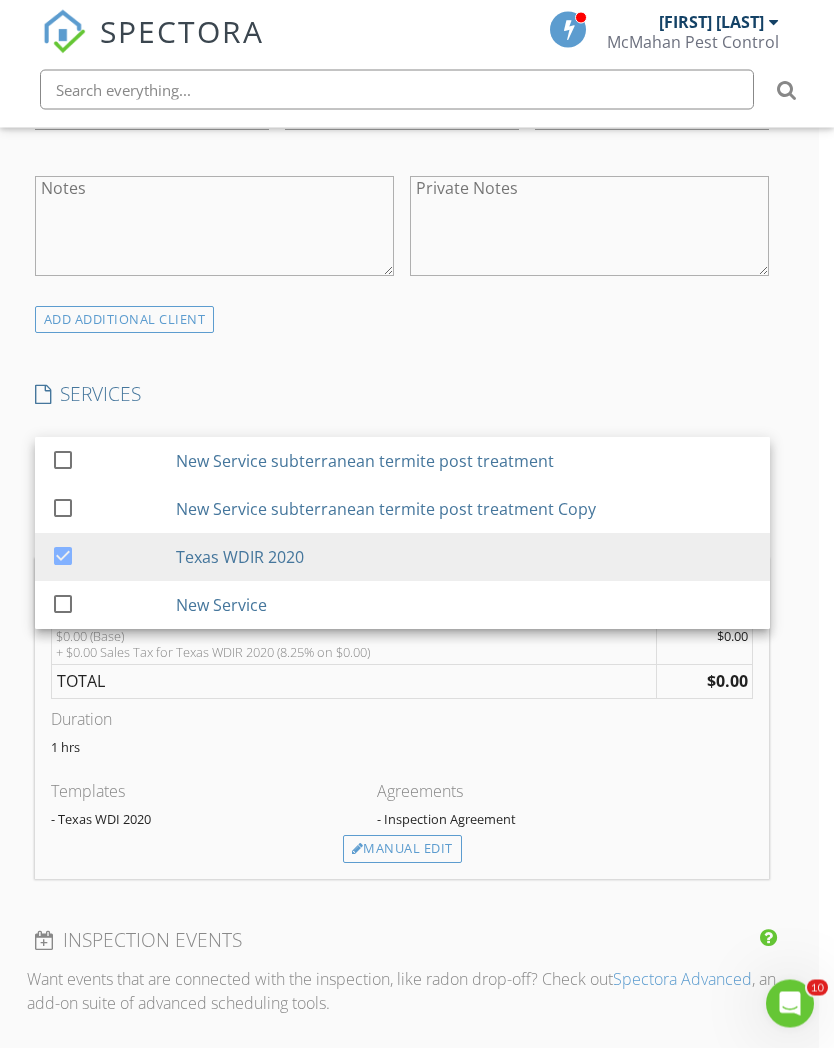 click on "Manual Edit" at bounding box center (402, 850) 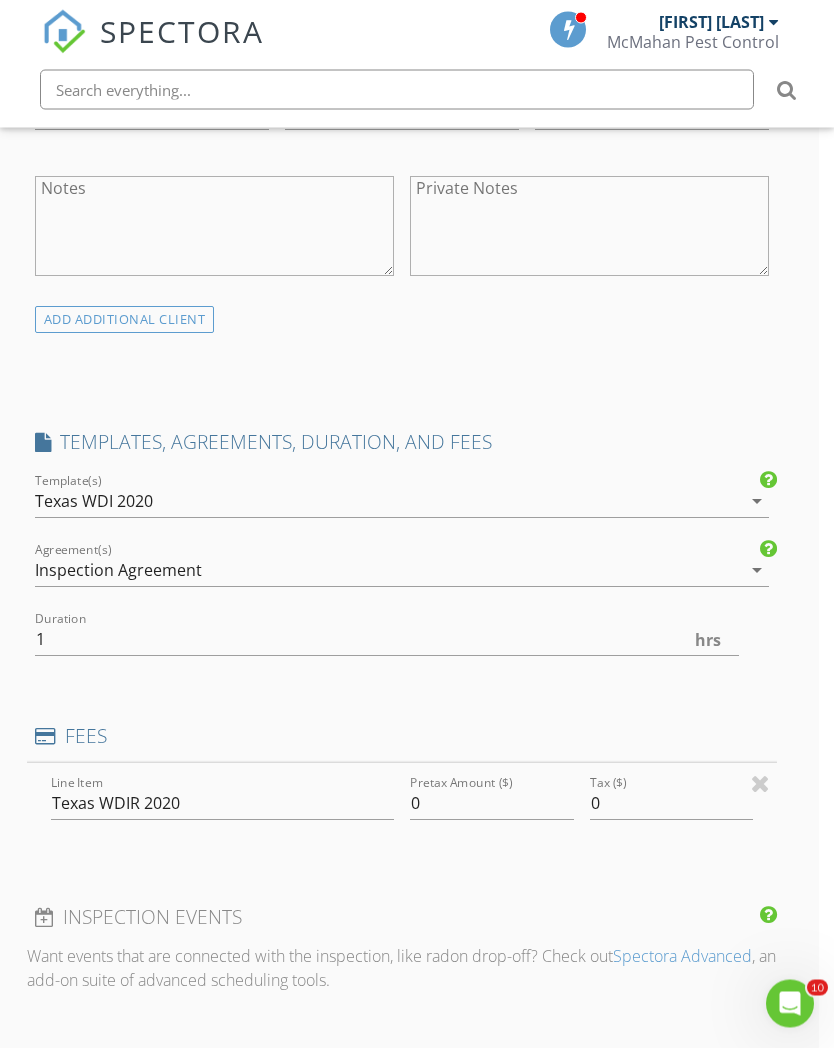 scroll, scrollTop: 1285, scrollLeft: 15, axis: both 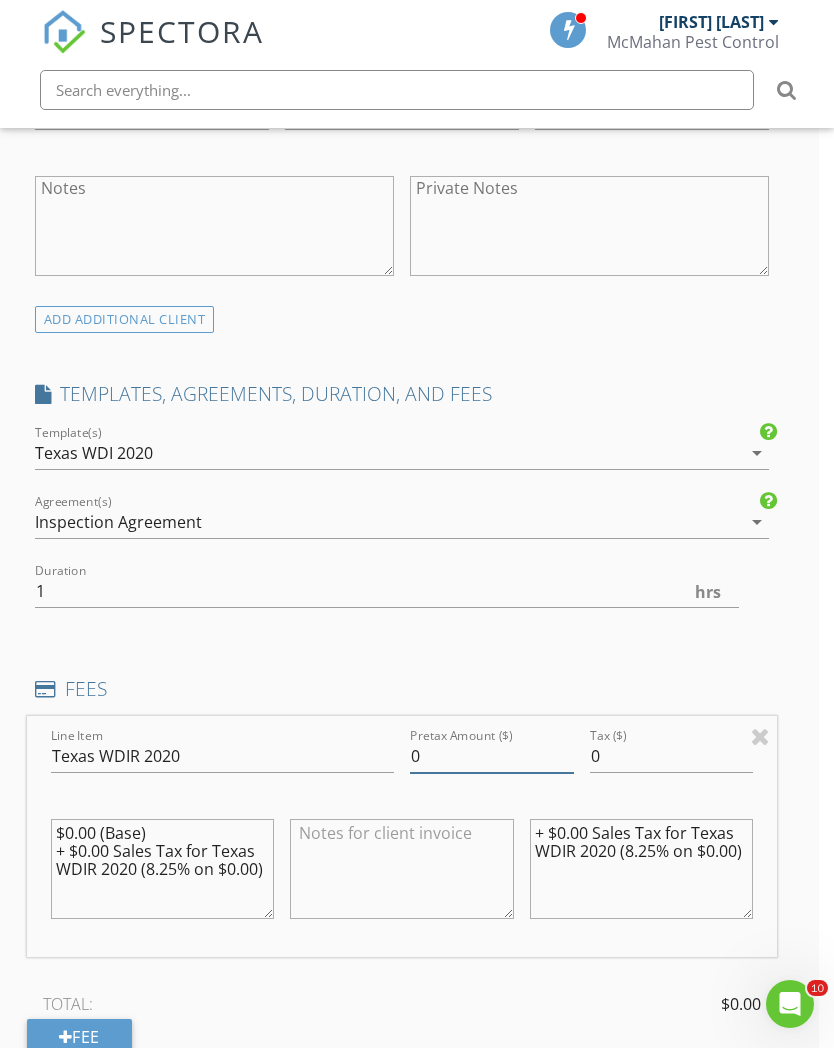 click on "0" at bounding box center [492, 756] 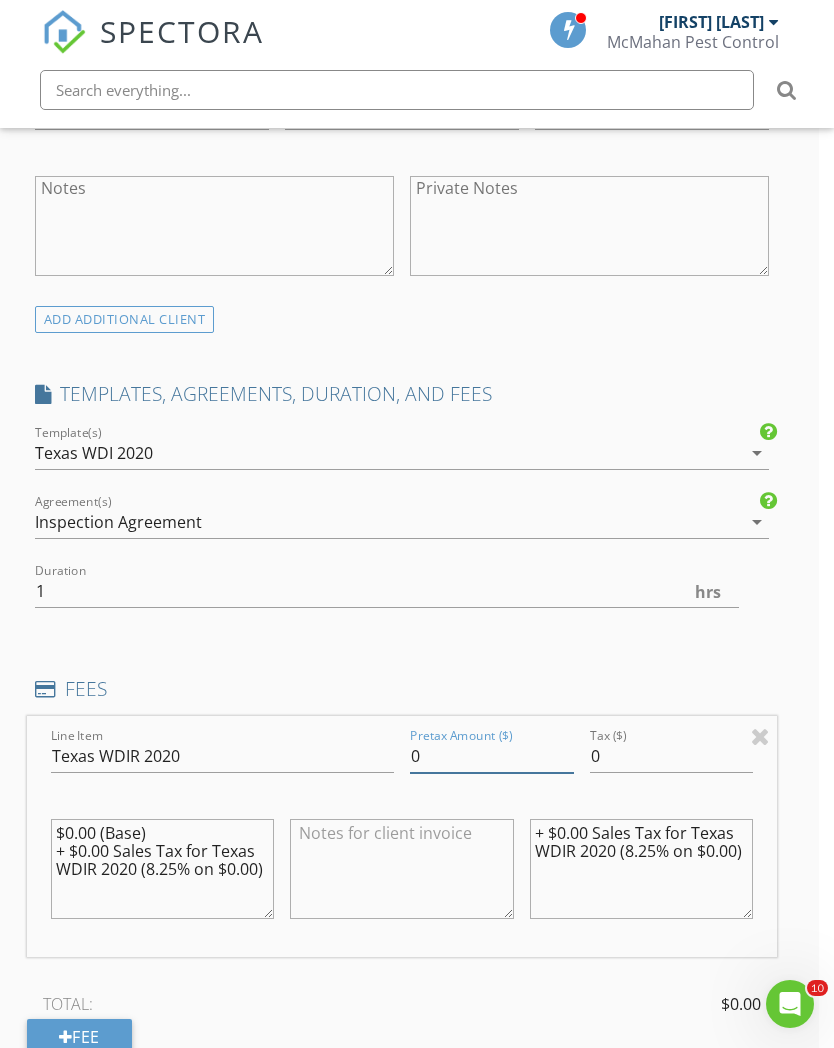 scroll, scrollTop: 1340, scrollLeft: 15, axis: both 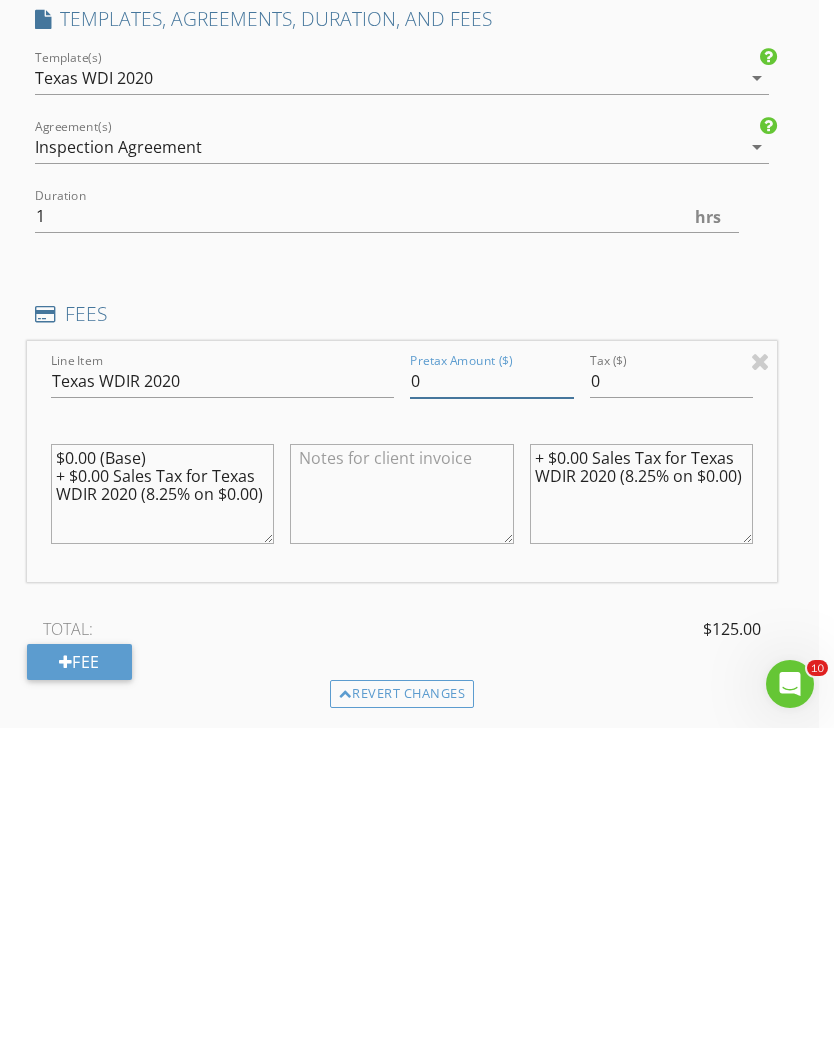 type on "0125" 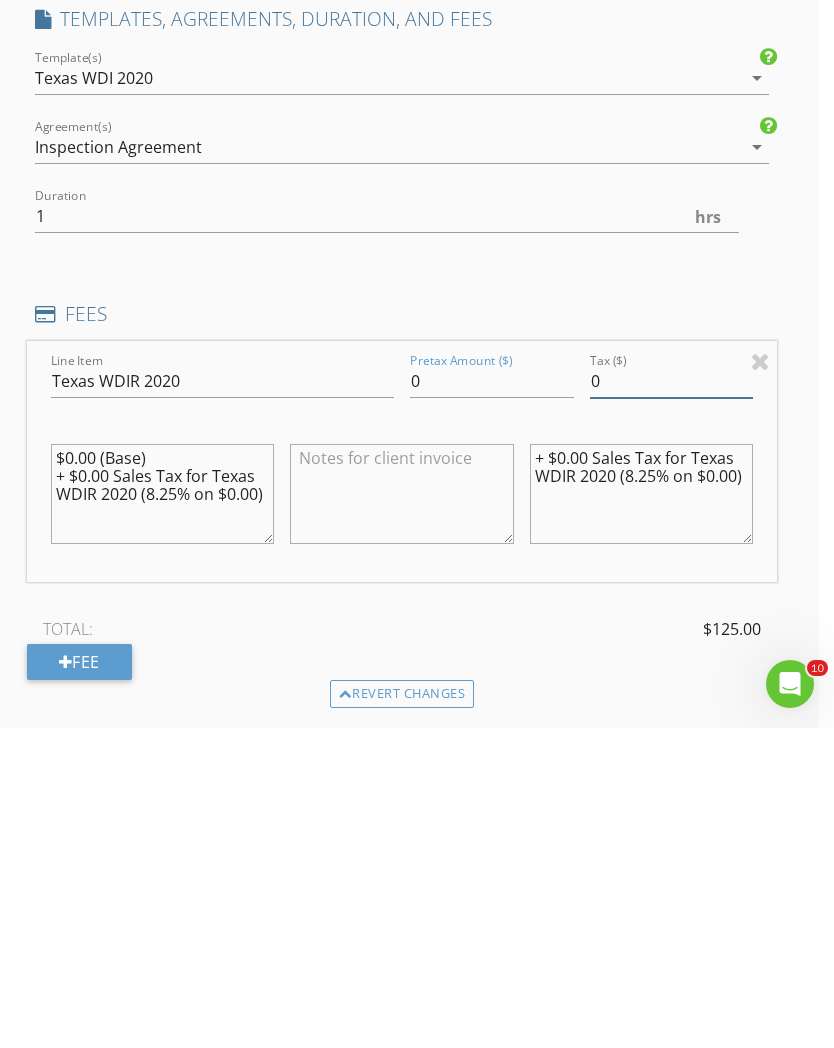 click on "0" at bounding box center (672, 701) 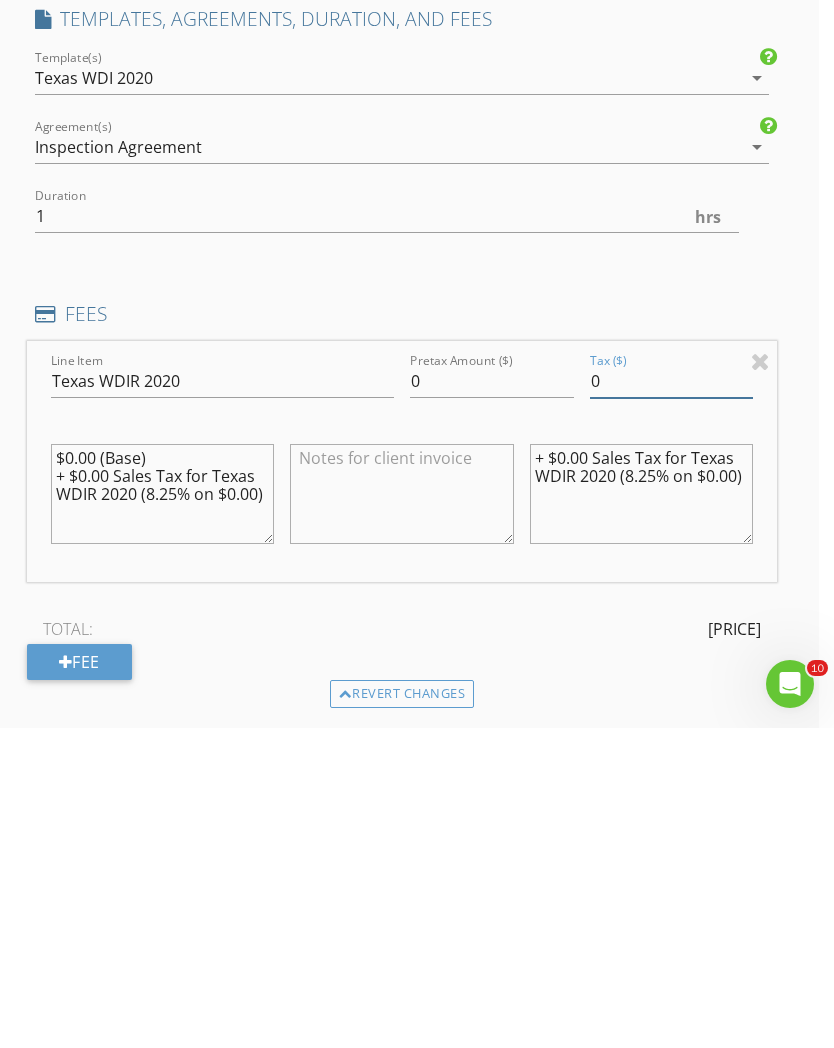 type on "010.31" 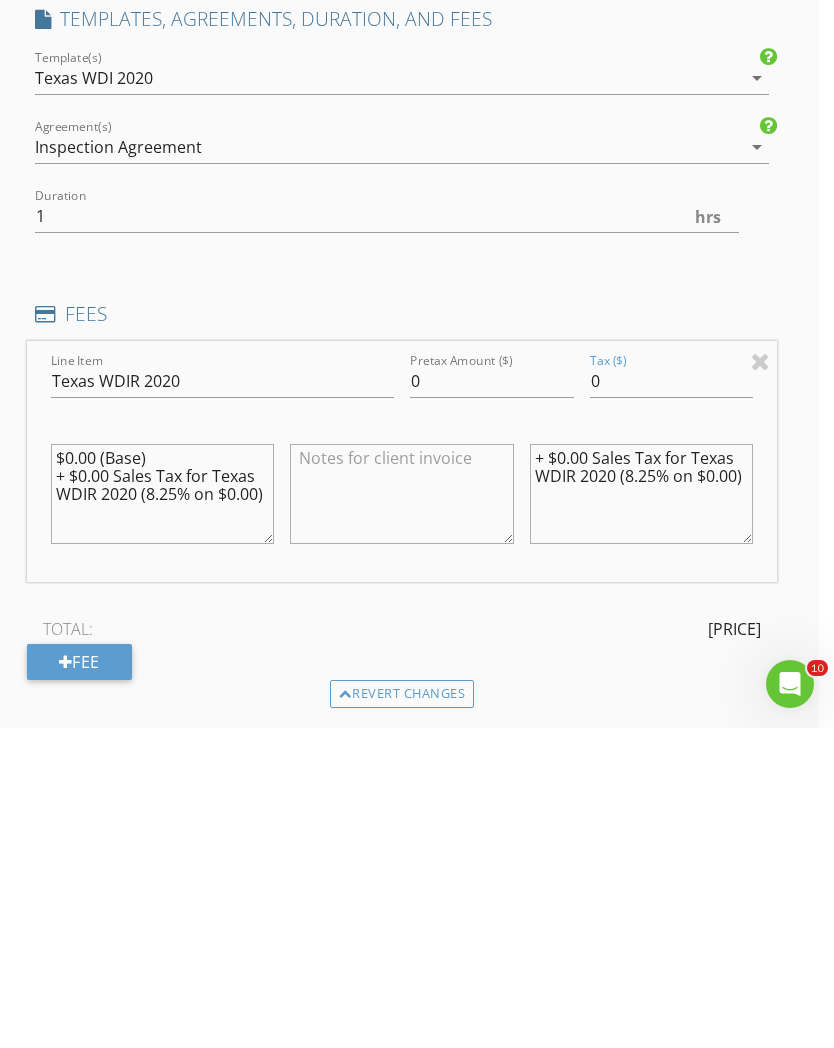 click on "TOTAL:   $135.31
Fee" at bounding box center [402, 967] 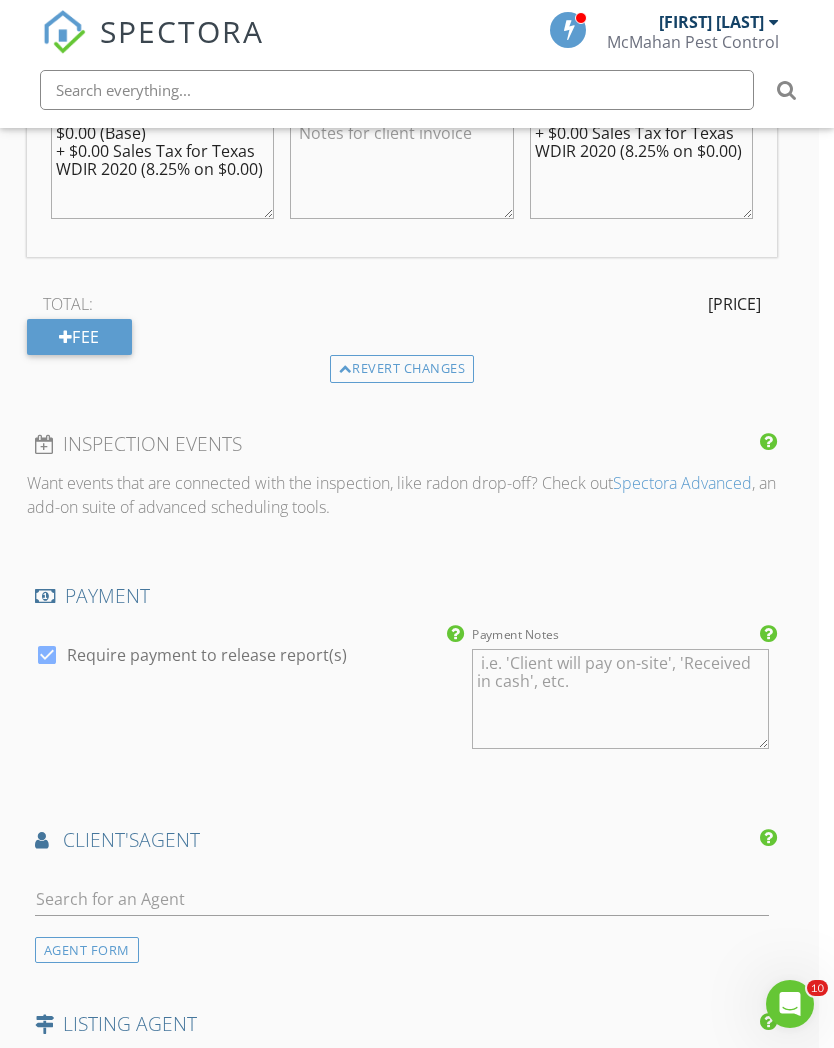 scroll, scrollTop: 2092, scrollLeft: 15, axis: both 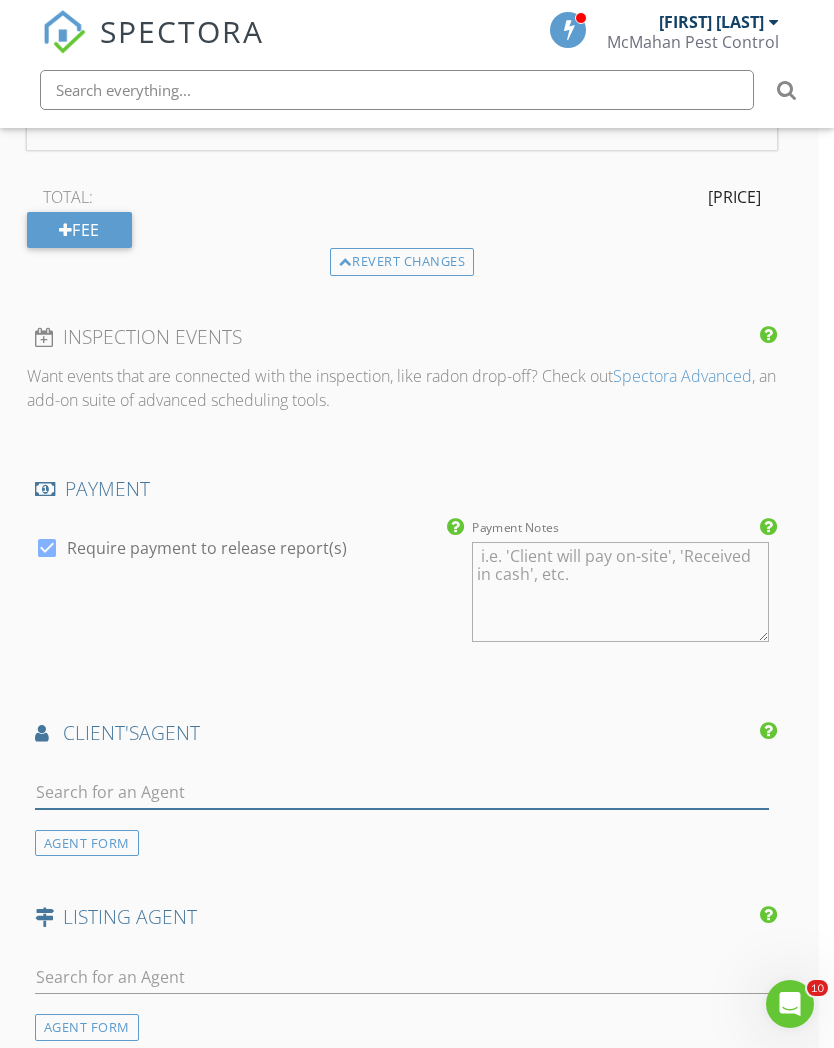 click at bounding box center [402, 792] 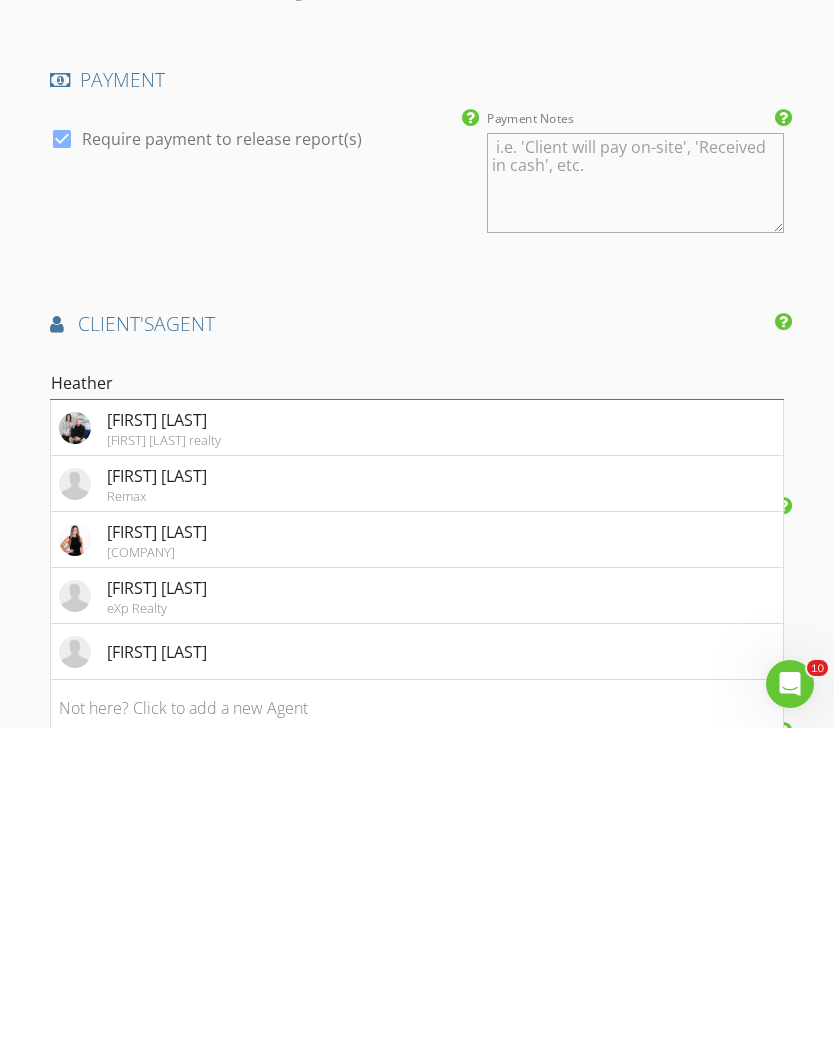 type on "Heather" 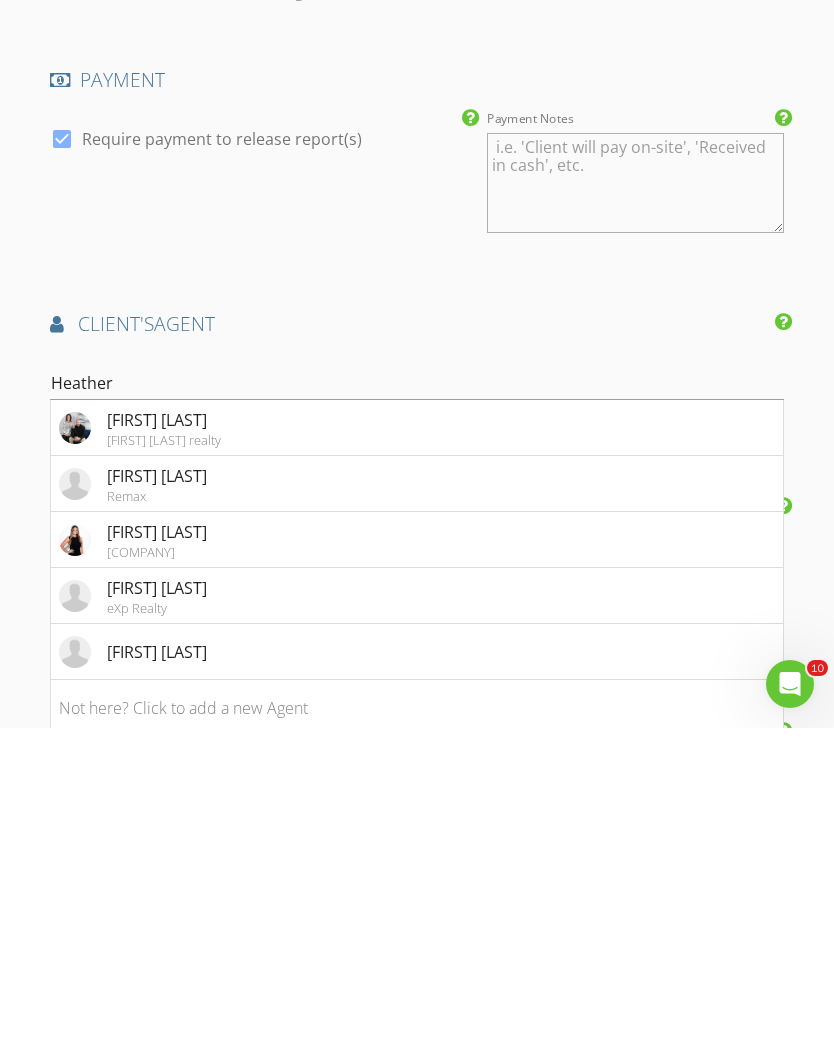 click on "Heather Lange
Heather Lange realty" at bounding box center (417, 748) 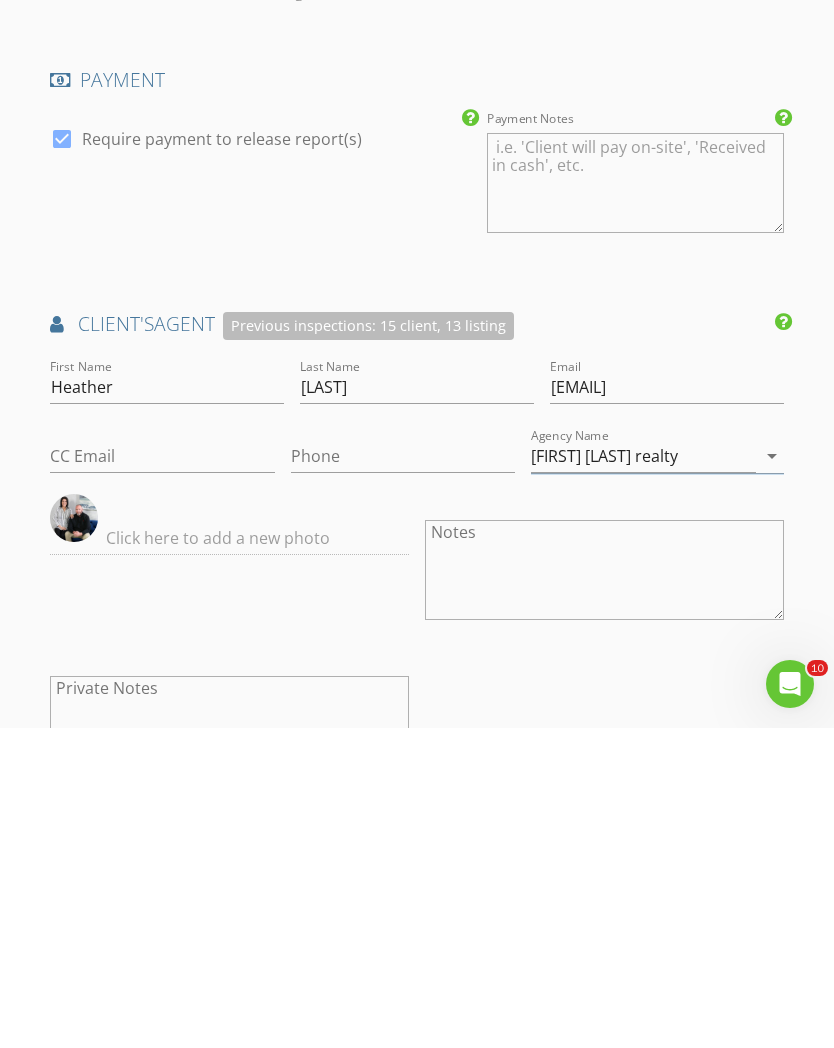 scroll, scrollTop: 2501, scrollLeft: 0, axis: vertical 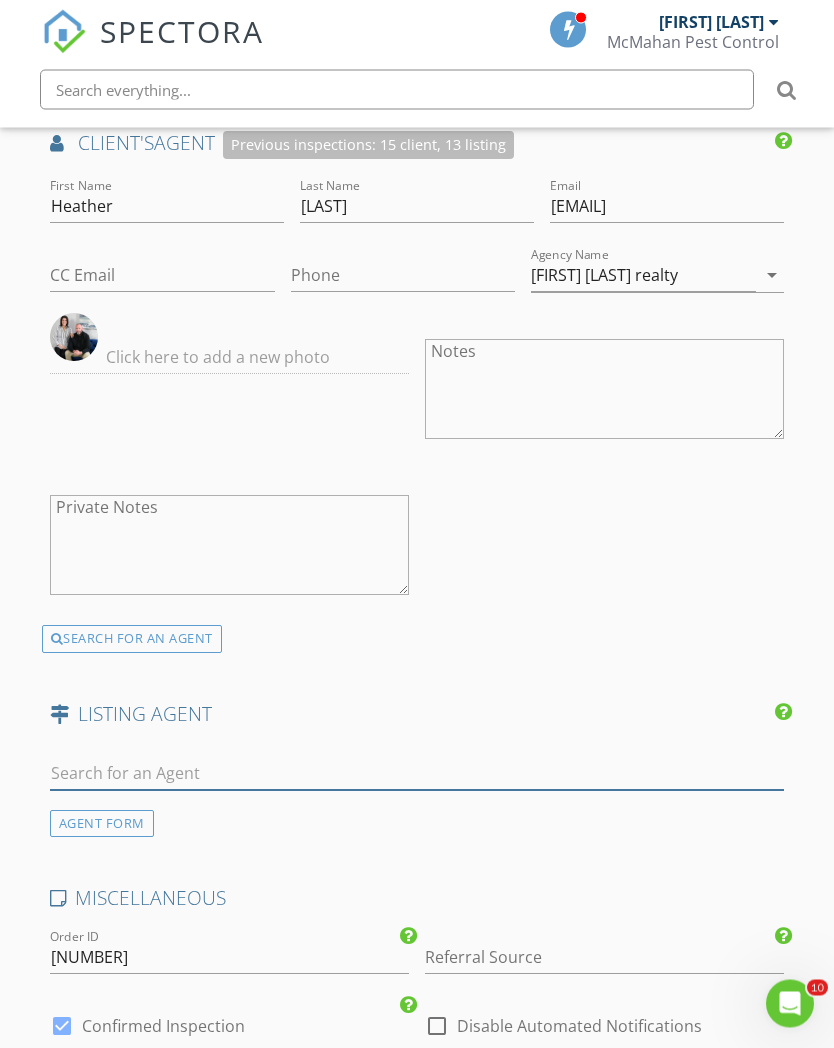 click at bounding box center [417, 774] 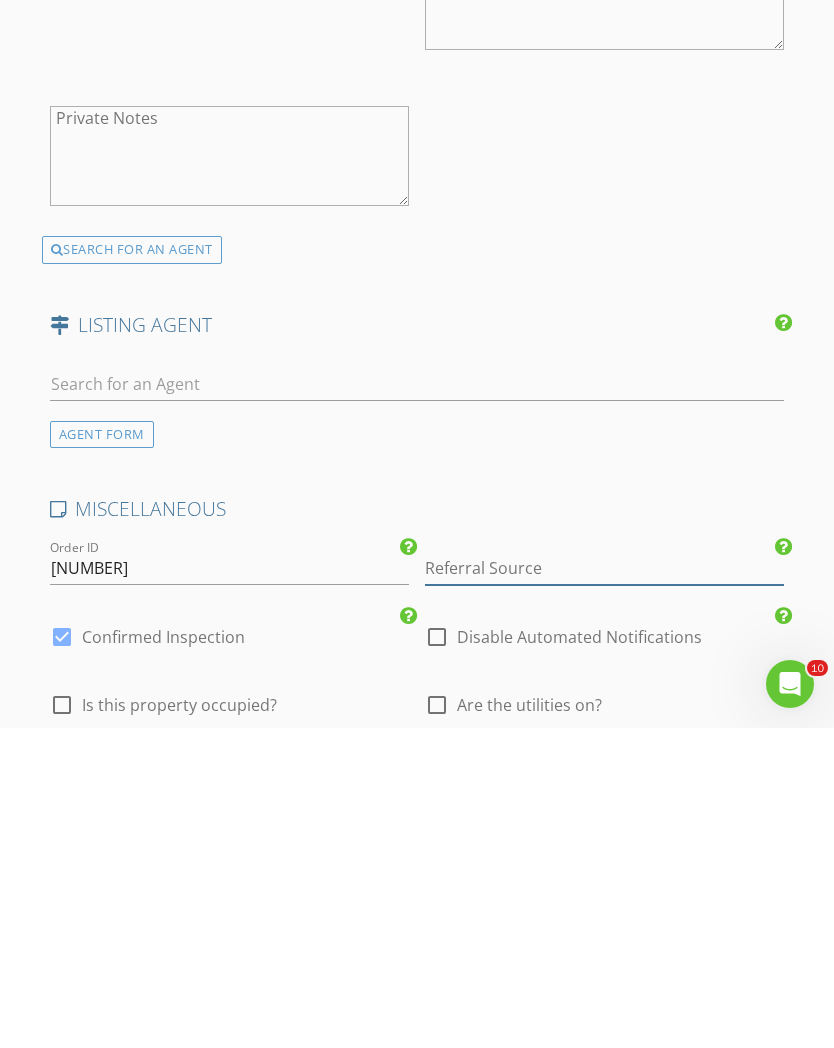 click at bounding box center [604, 888] 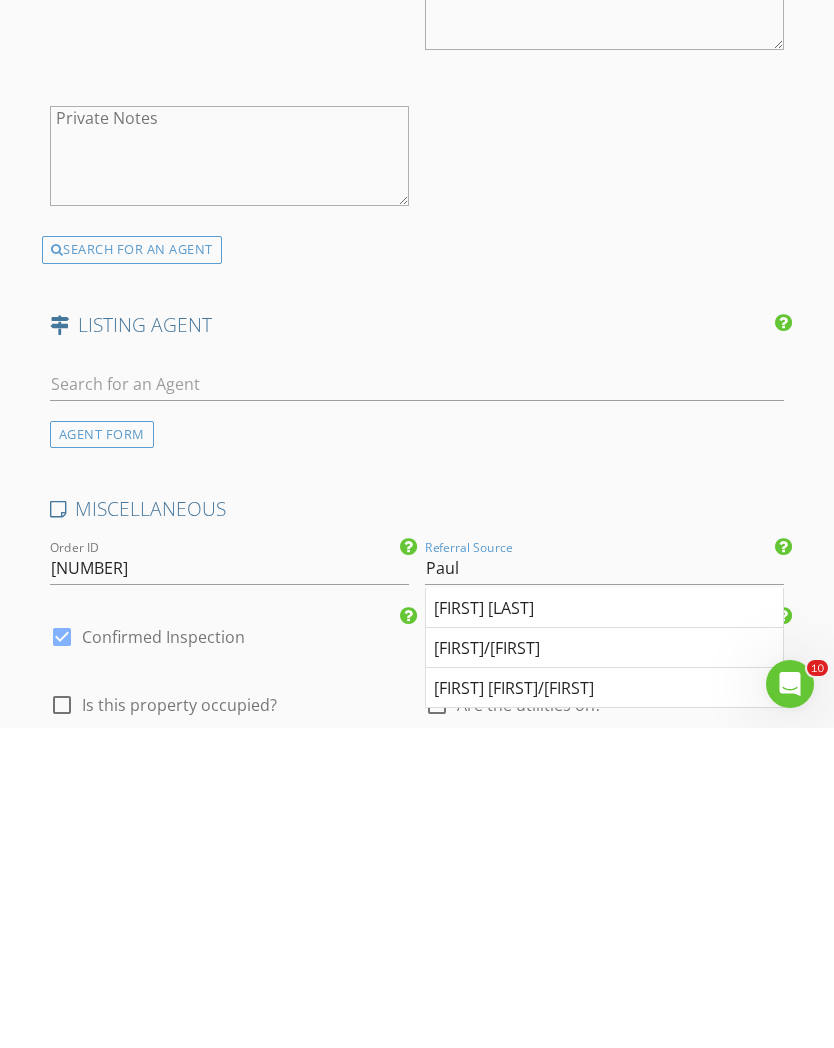 click on "[FIRST] [LAST]" at bounding box center (604, 928) 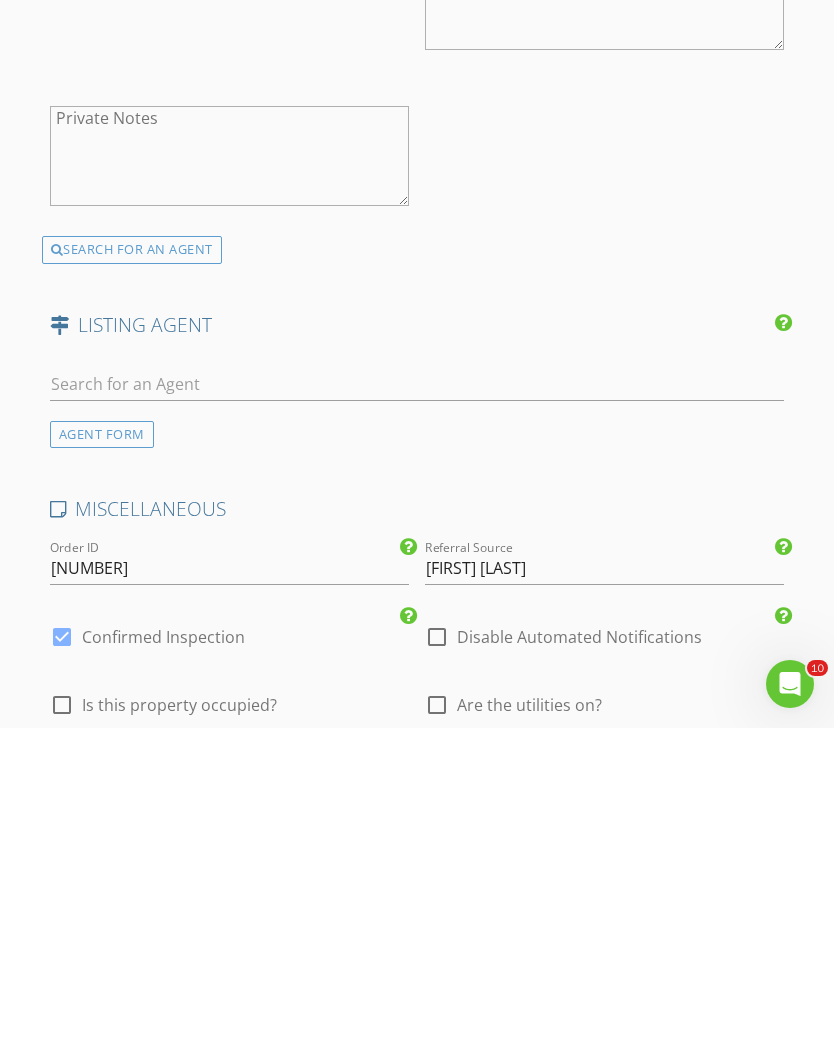 scroll, scrollTop: 3071, scrollLeft: 0, axis: vertical 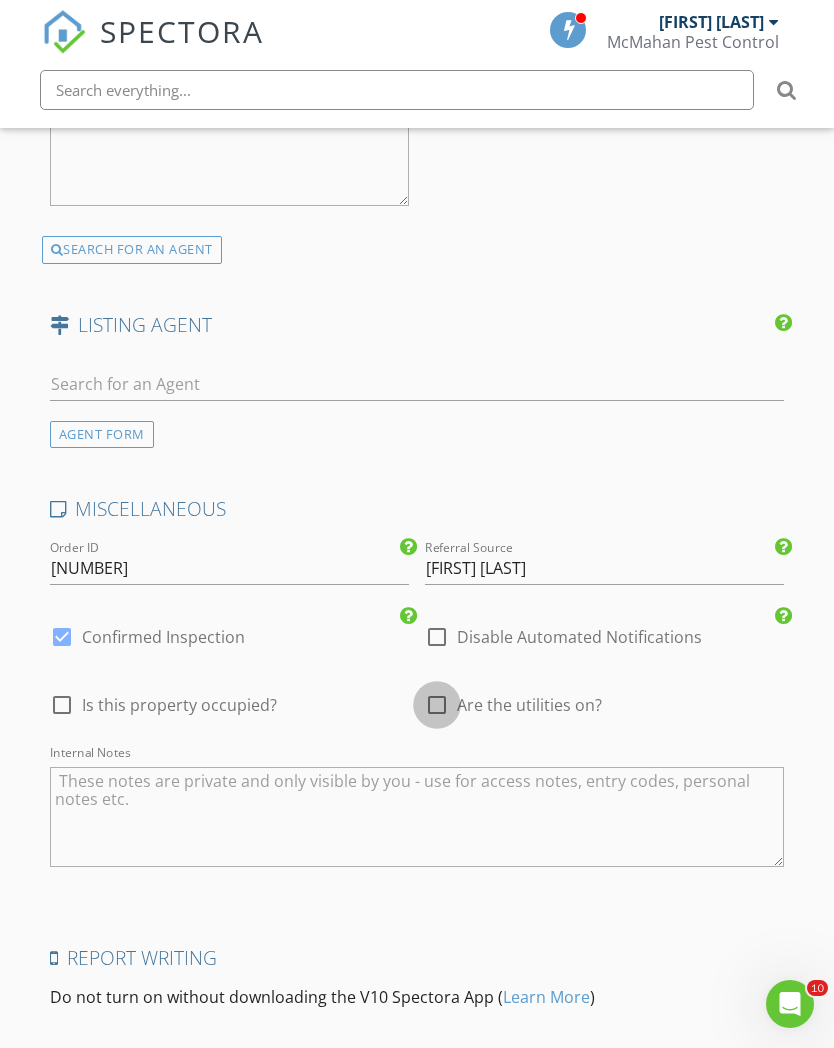 click at bounding box center (437, 705) 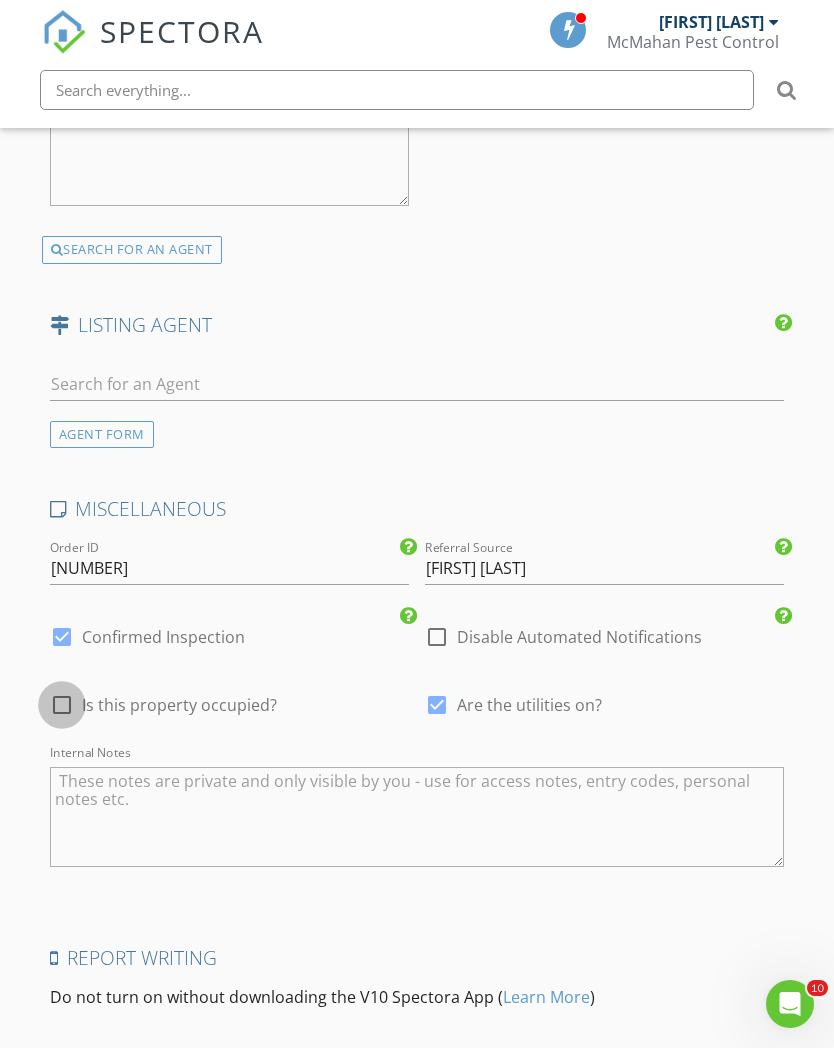 click at bounding box center [62, 705] 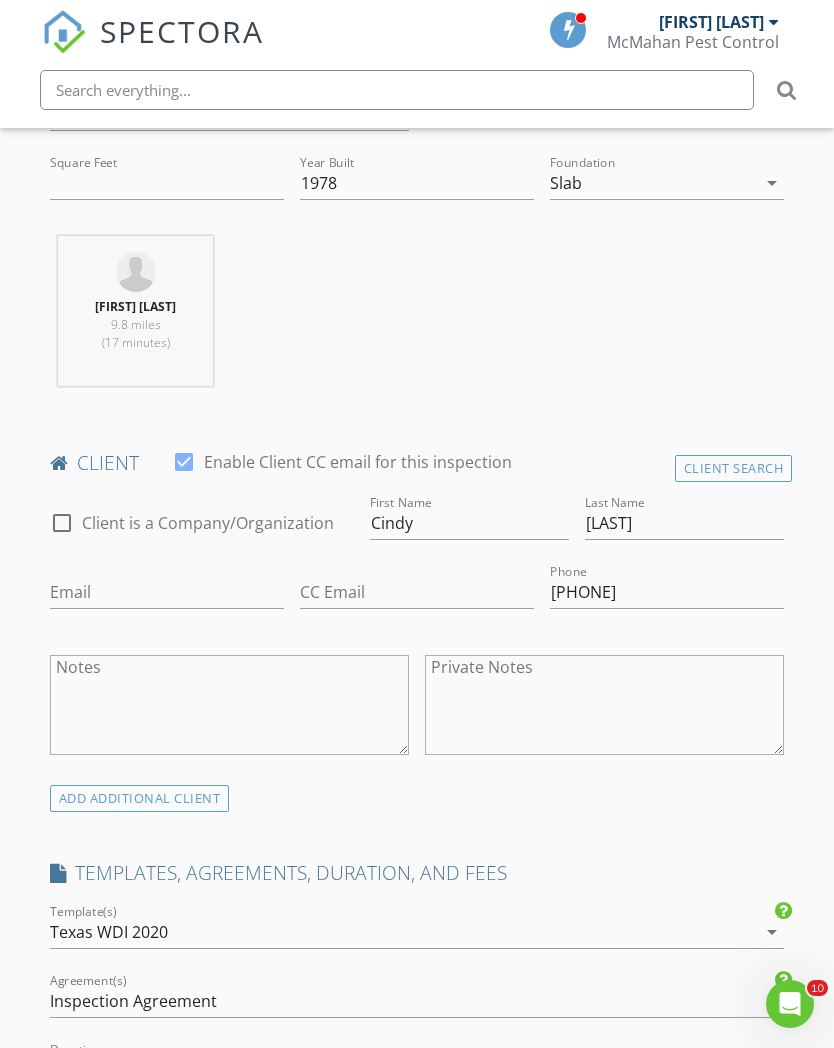 scroll, scrollTop: 747, scrollLeft: 0, axis: vertical 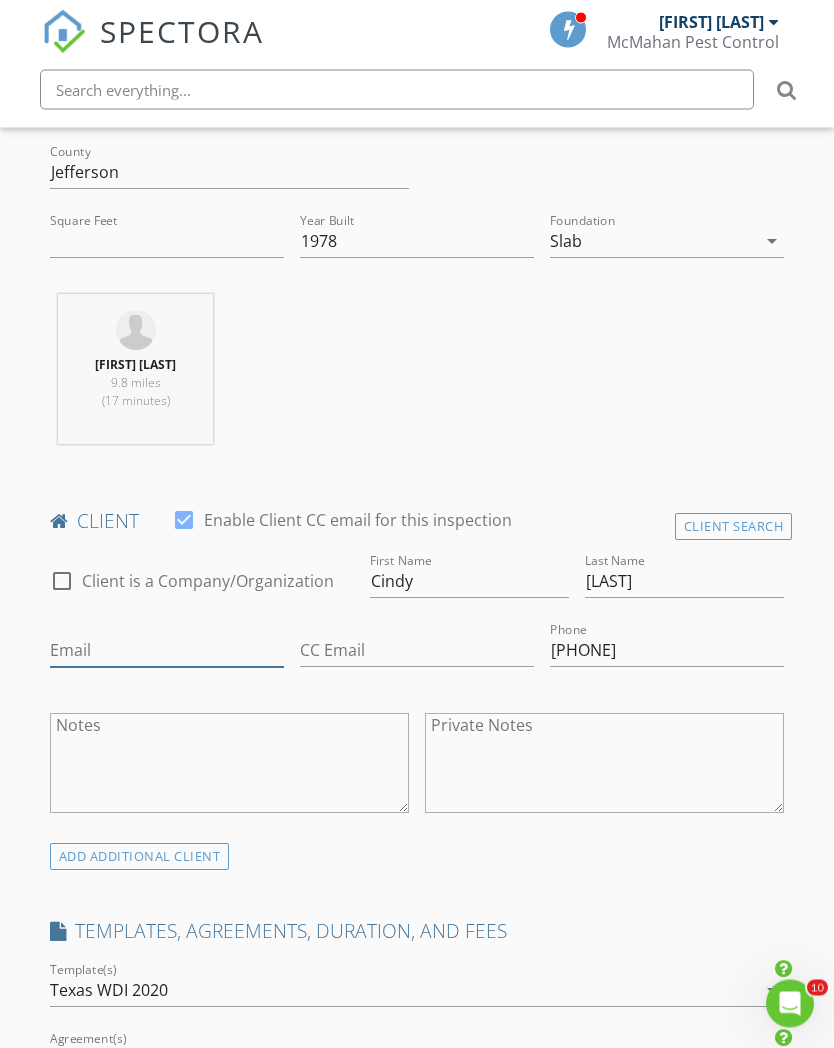 click on "Email" at bounding box center (167, 651) 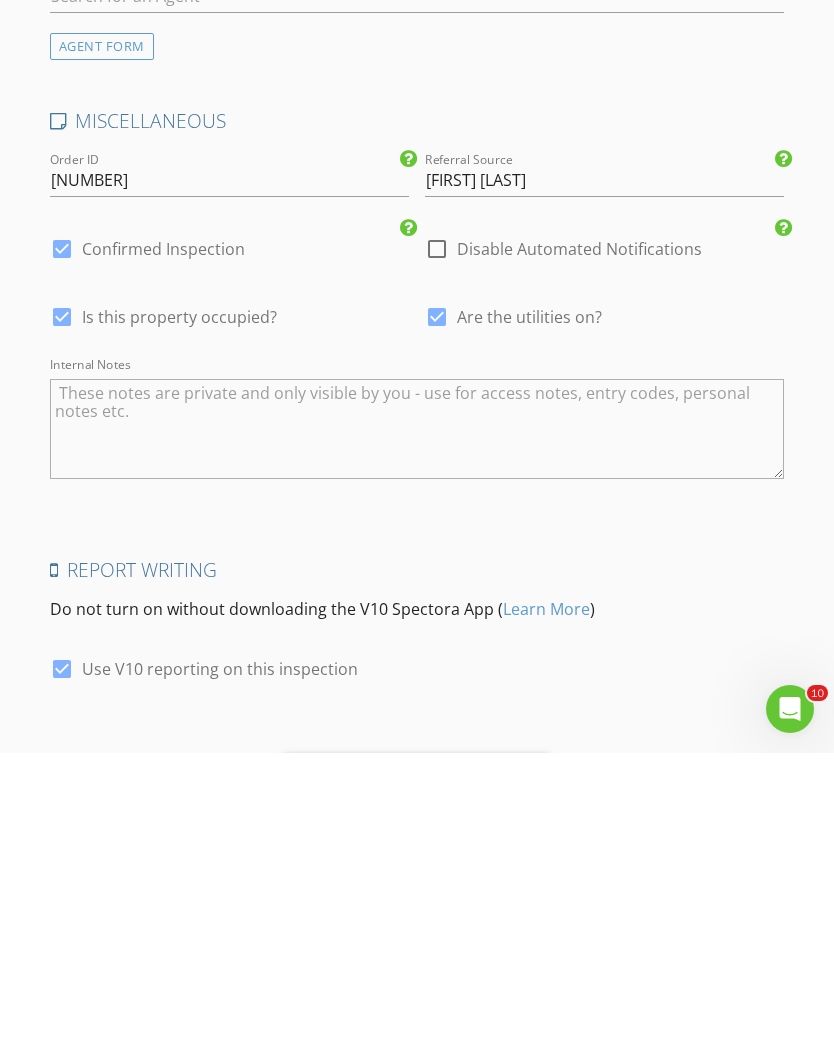 scroll, scrollTop: 3272, scrollLeft: 0, axis: vertical 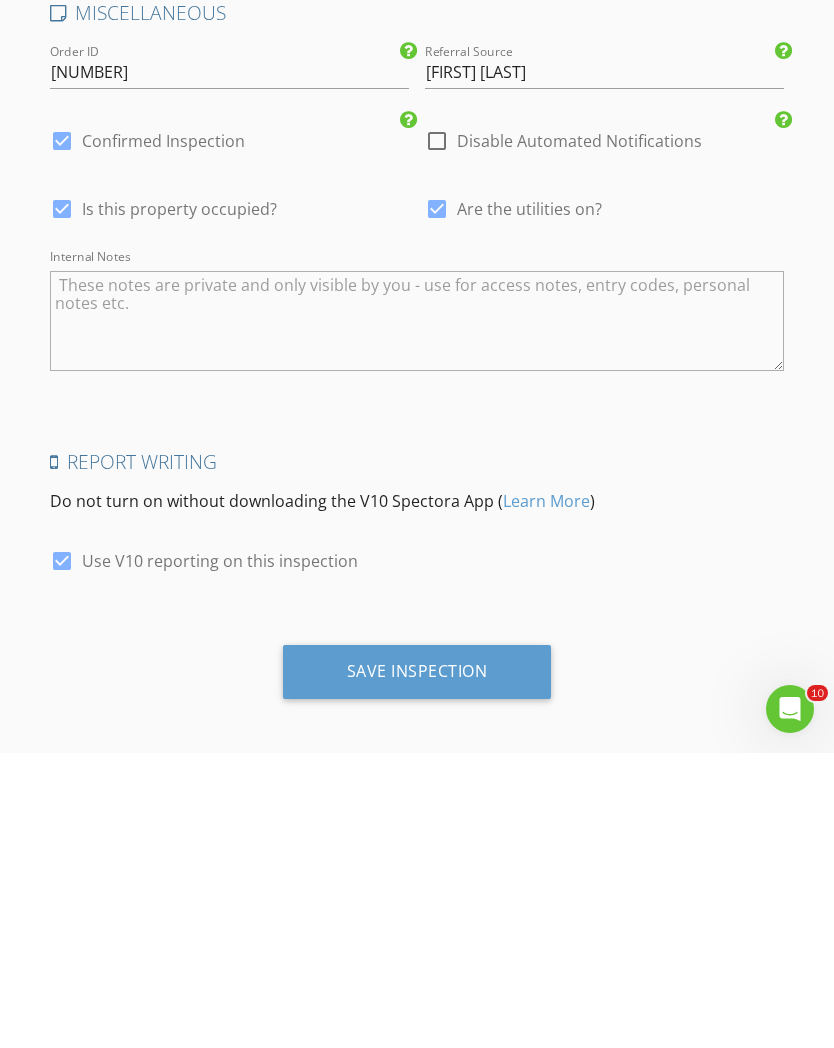 type on "[EMAIL]" 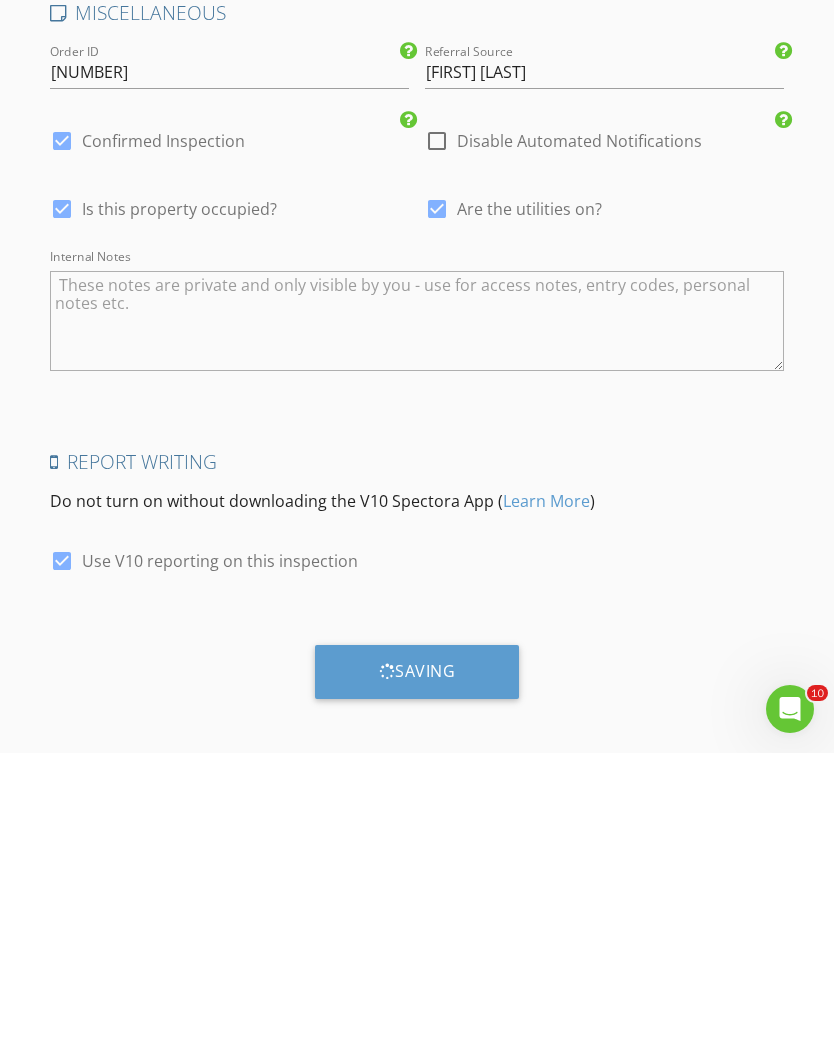 scroll, scrollTop: 3247, scrollLeft: 0, axis: vertical 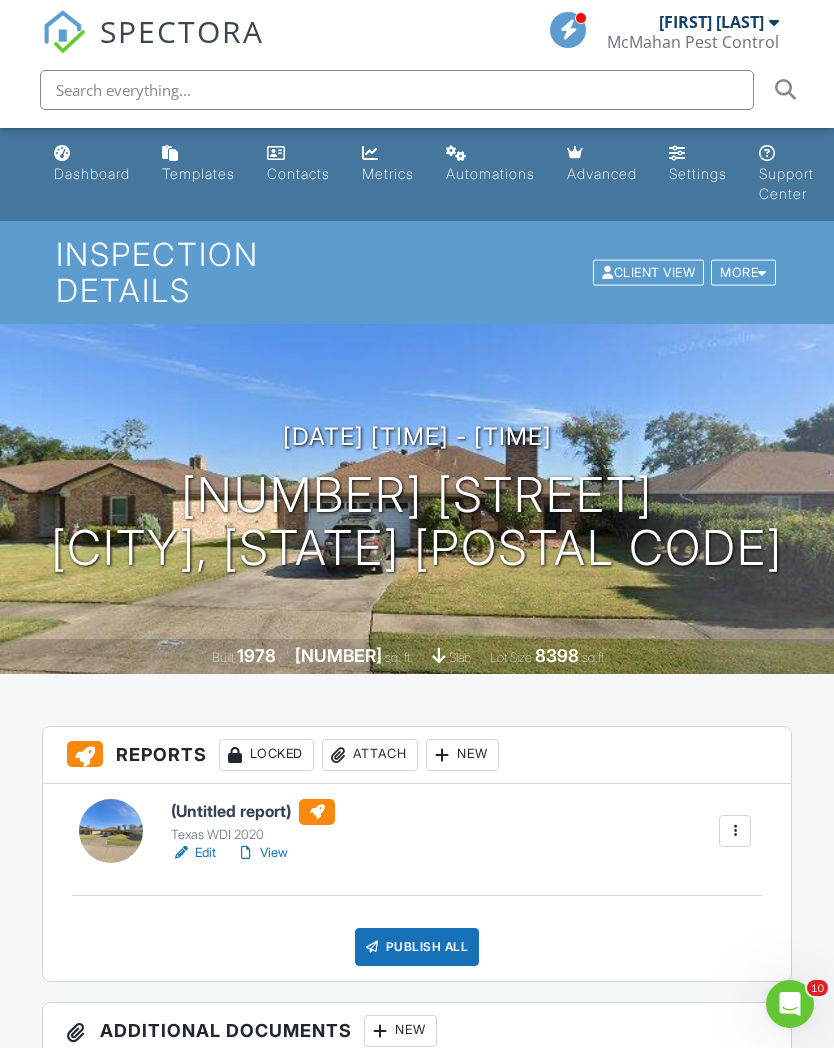 click on "(Untitled report)" at bounding box center [253, 812] 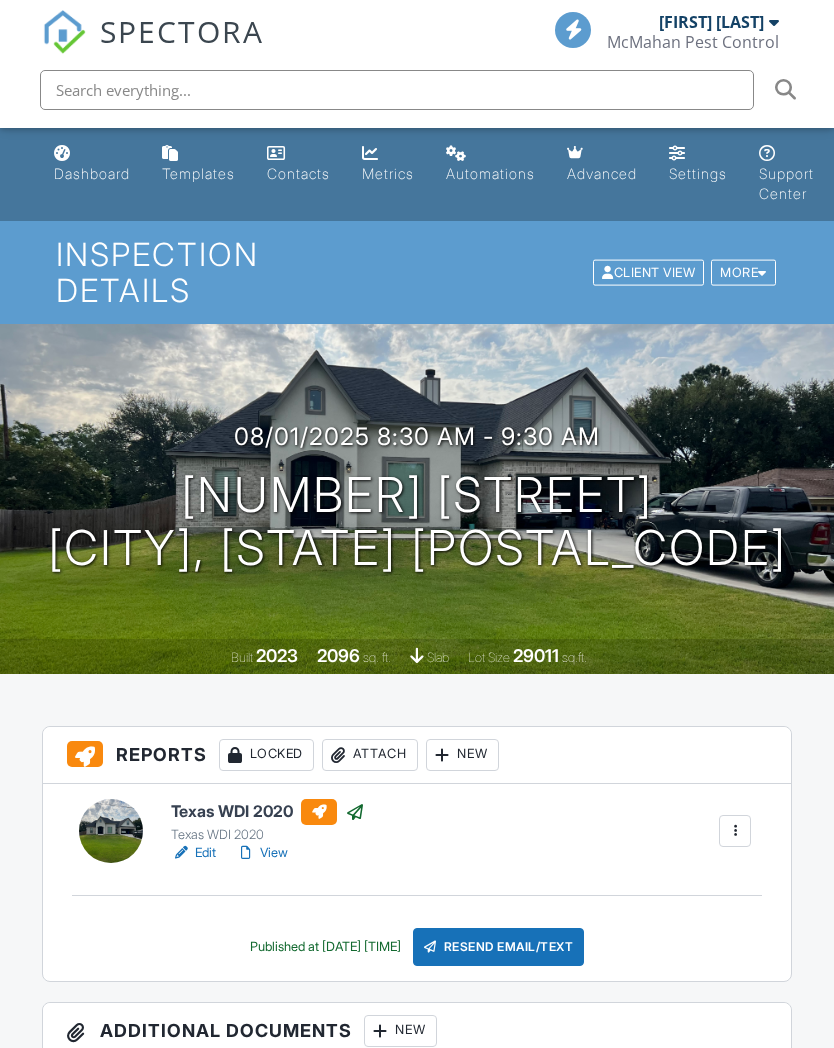 scroll, scrollTop: 0, scrollLeft: 0, axis: both 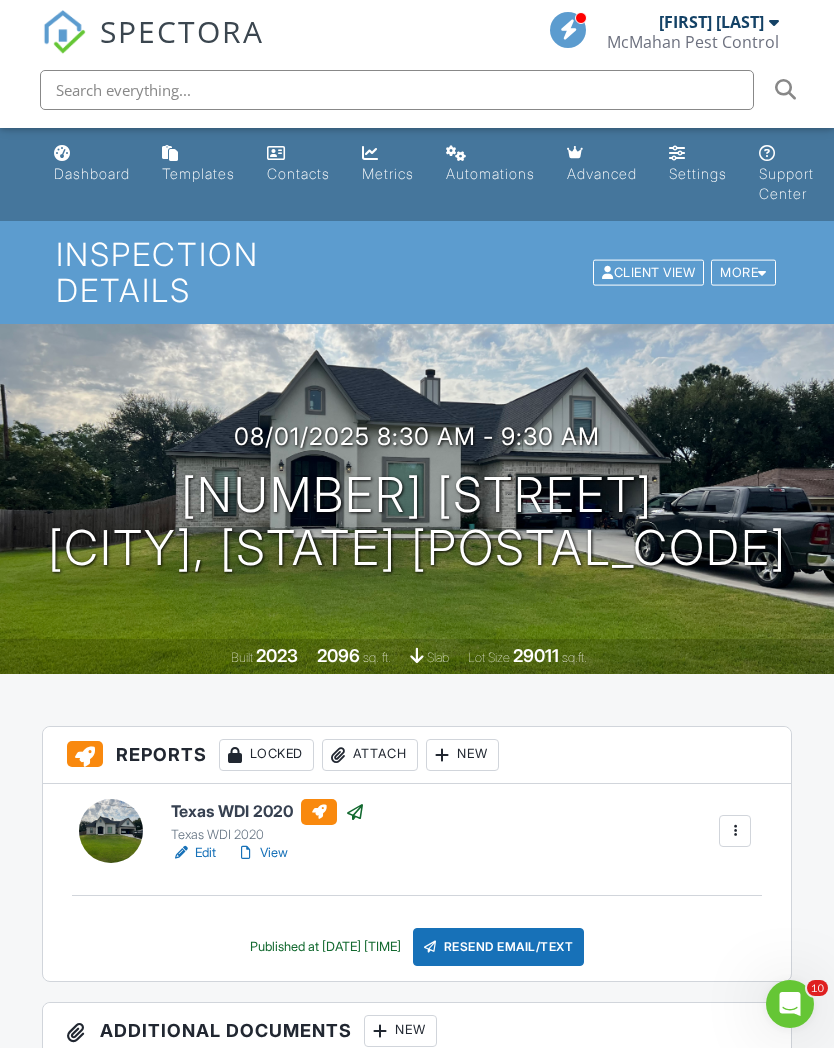 click on "SPECTORA" at bounding box center [182, 31] 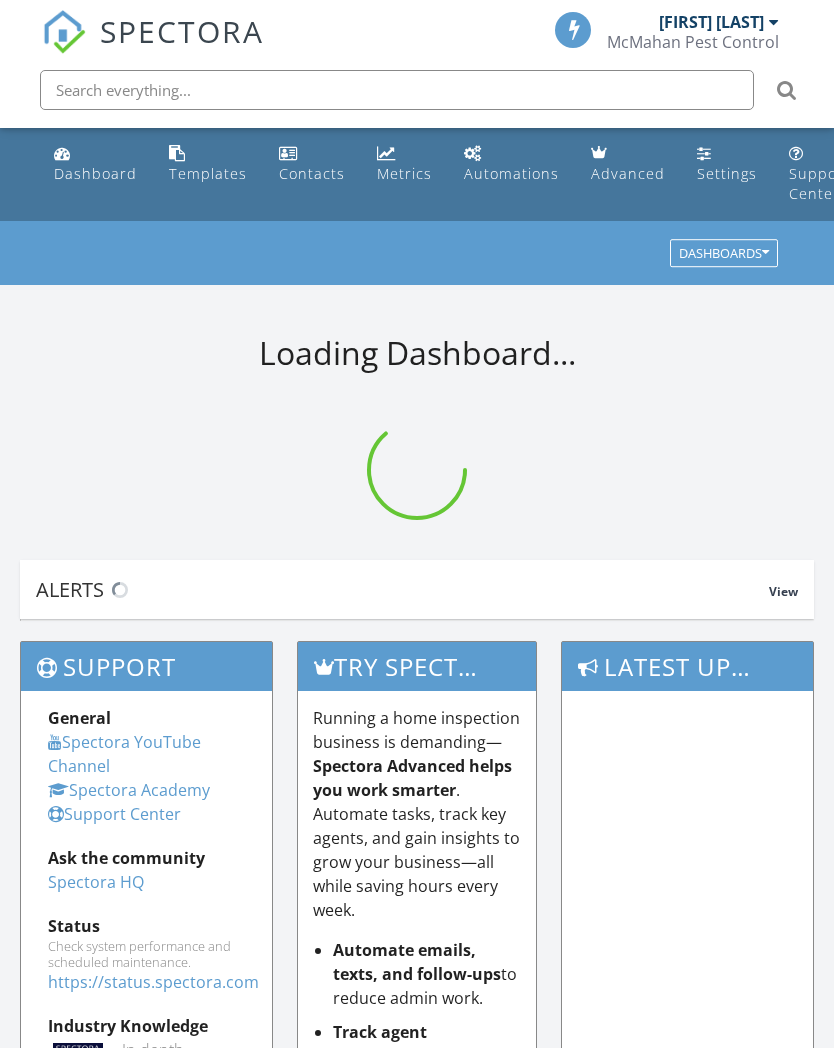 scroll, scrollTop: 0, scrollLeft: 0, axis: both 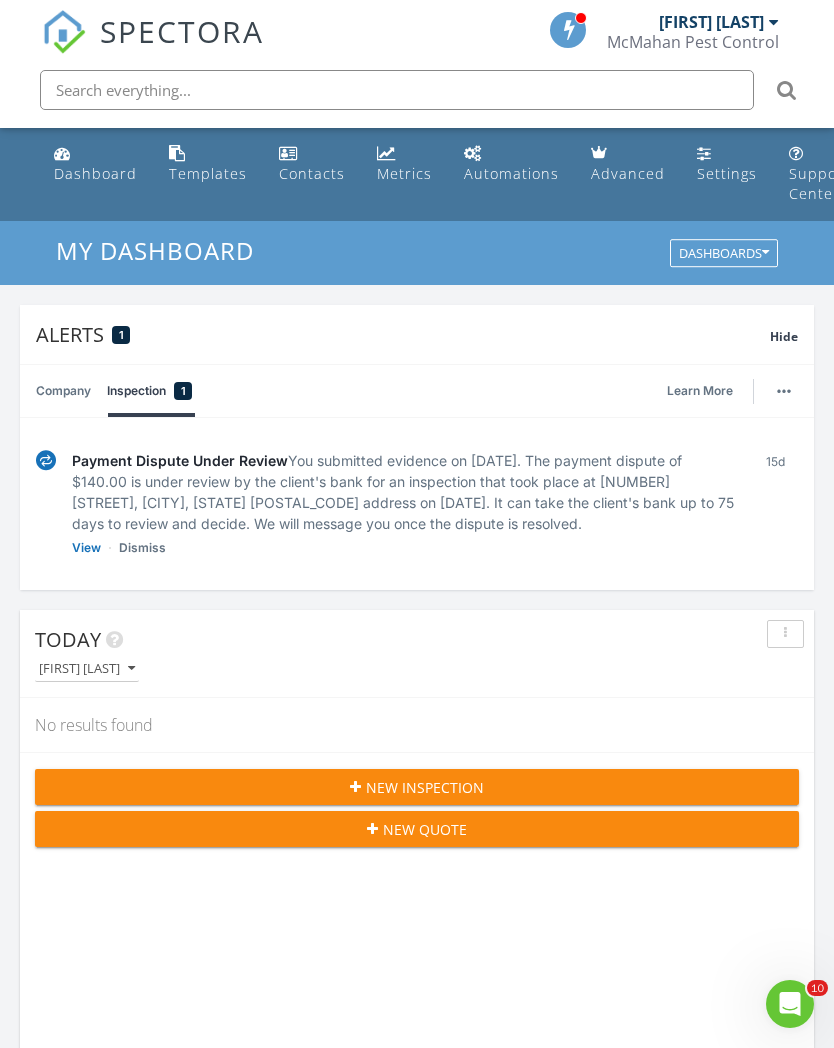 click on "SPECTORA" at bounding box center (182, 31) 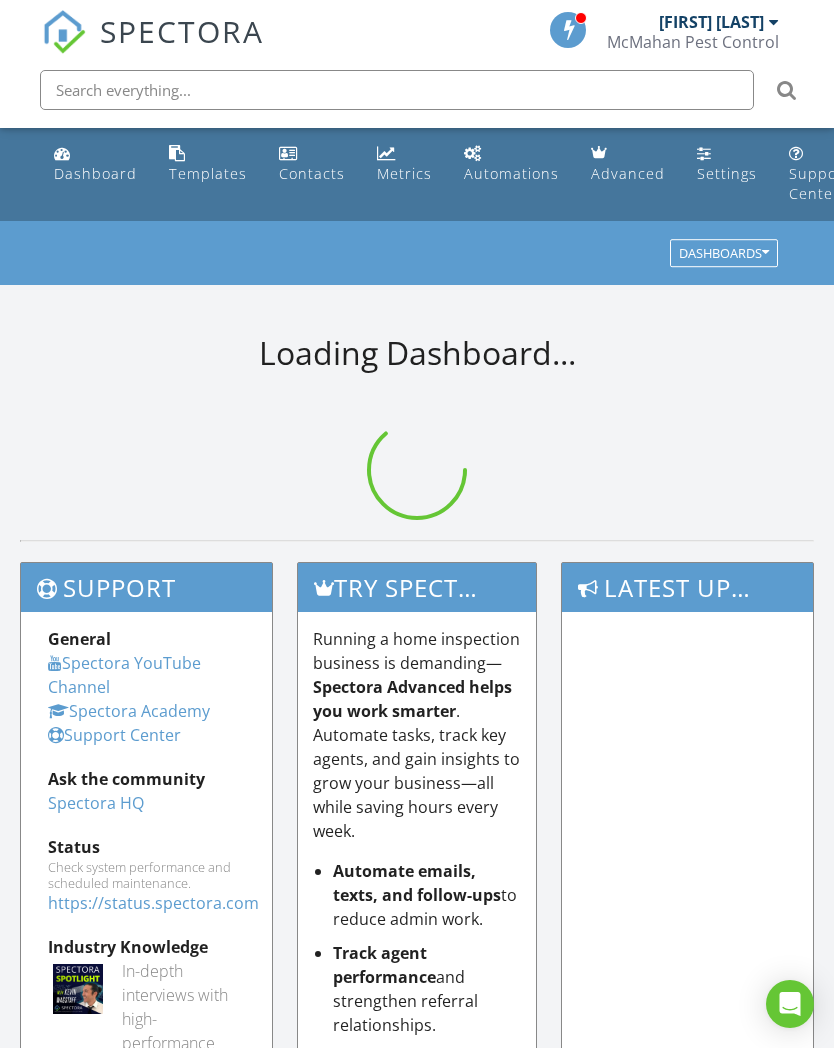 scroll, scrollTop: 0, scrollLeft: 0, axis: both 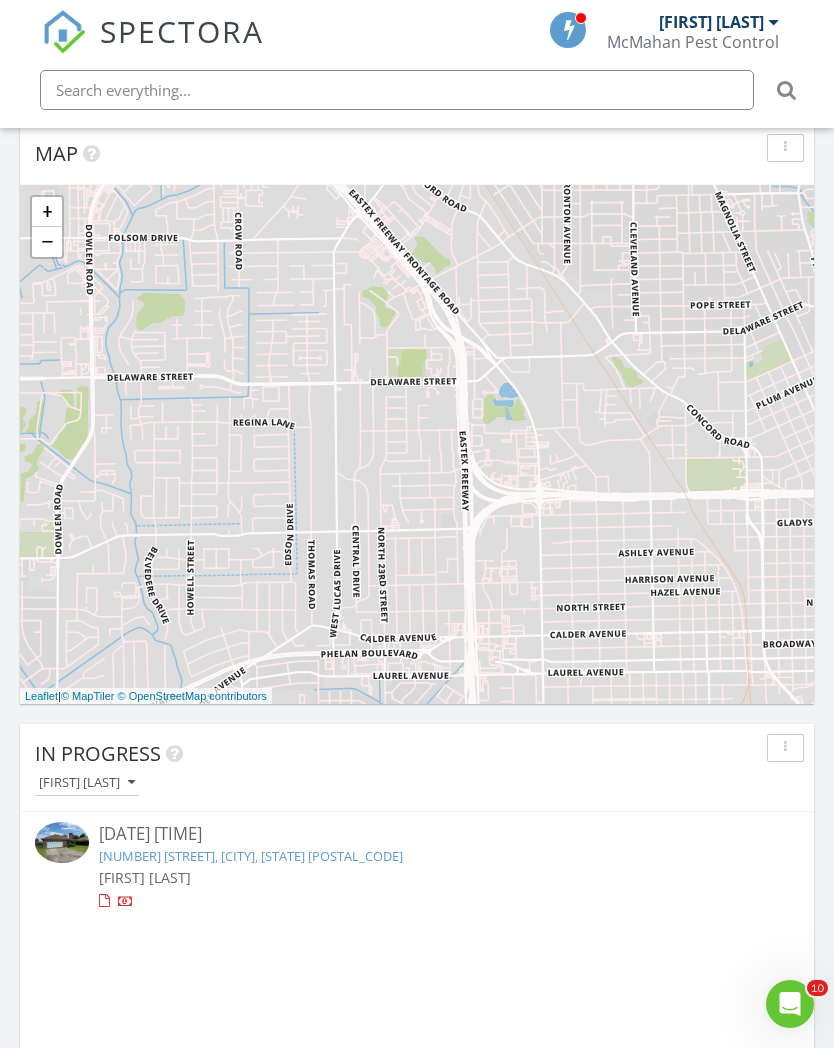 click on "[NUMBER] [STREET], [CITY], [STATE] [POSTAL_CODE]" at bounding box center (251, 856) 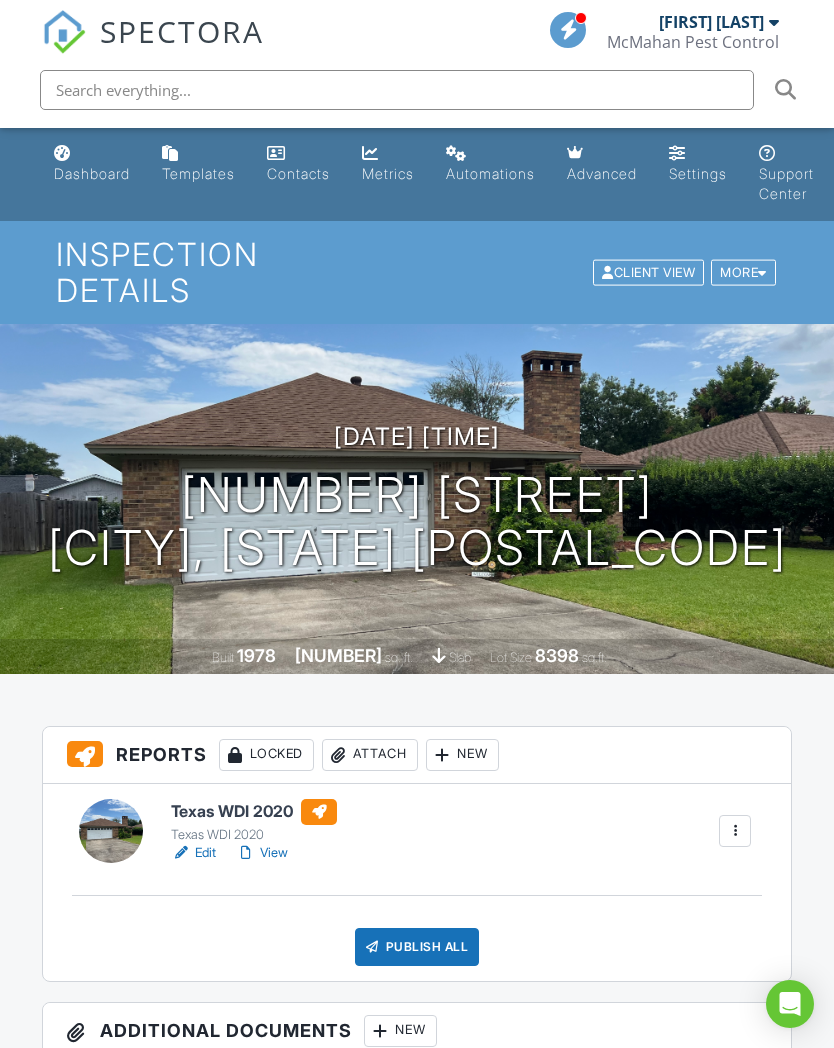 scroll, scrollTop: 0, scrollLeft: 0, axis: both 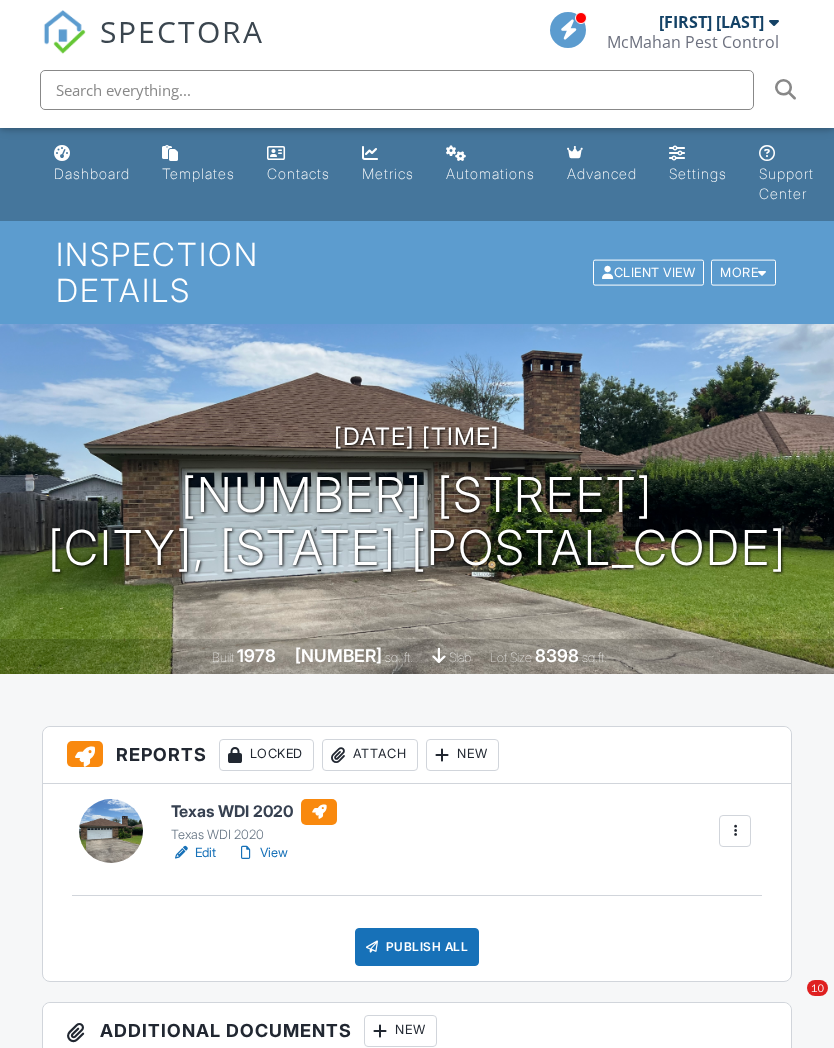 click on "Texas WDI 2020" at bounding box center [254, 812] 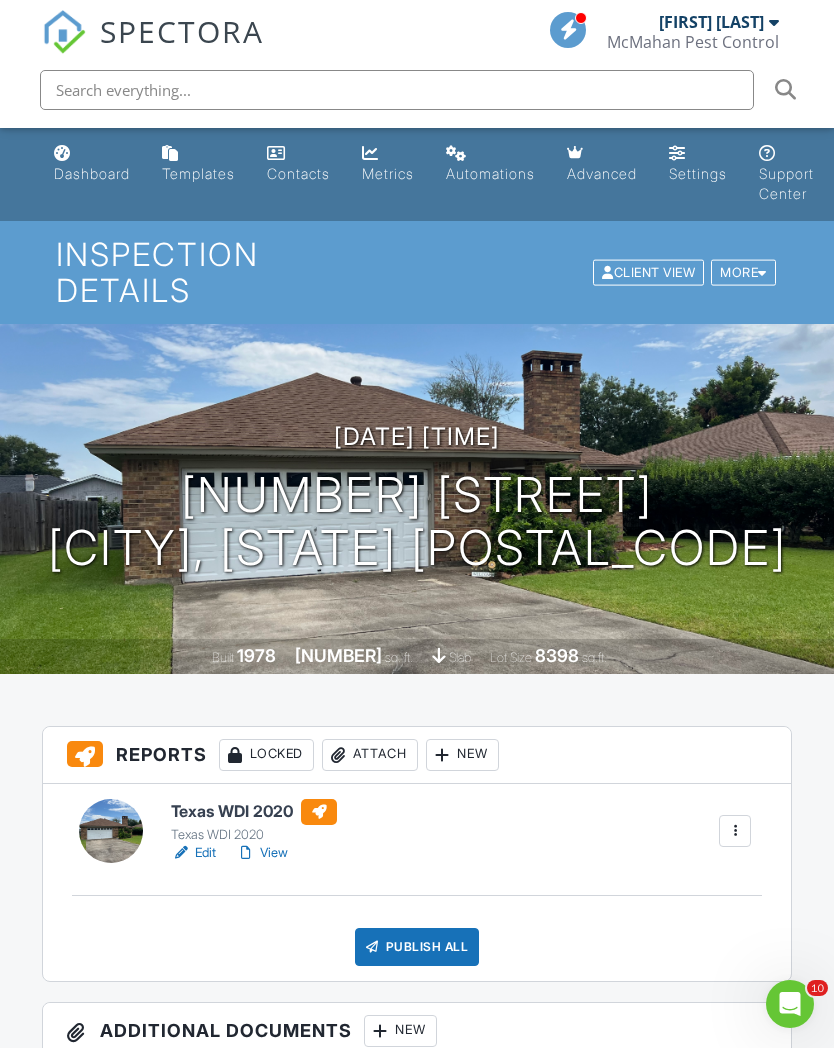 scroll, scrollTop: 0, scrollLeft: 0, axis: both 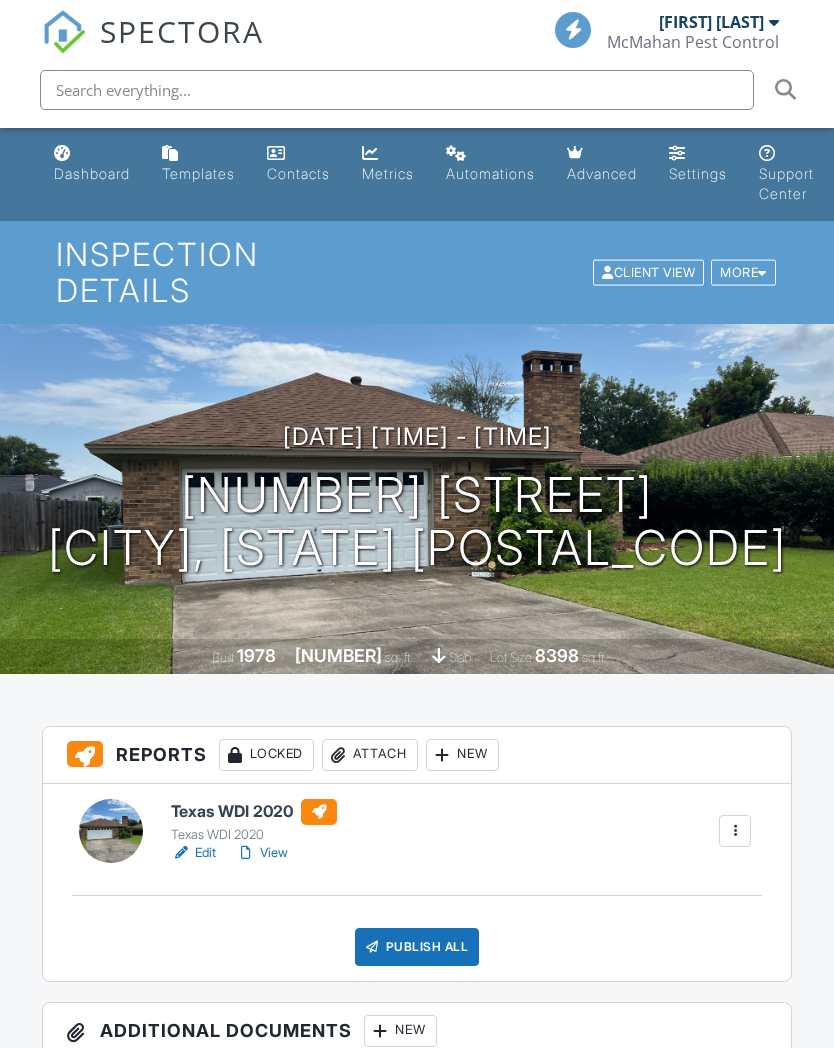 click on "Publish All" at bounding box center (417, 947) 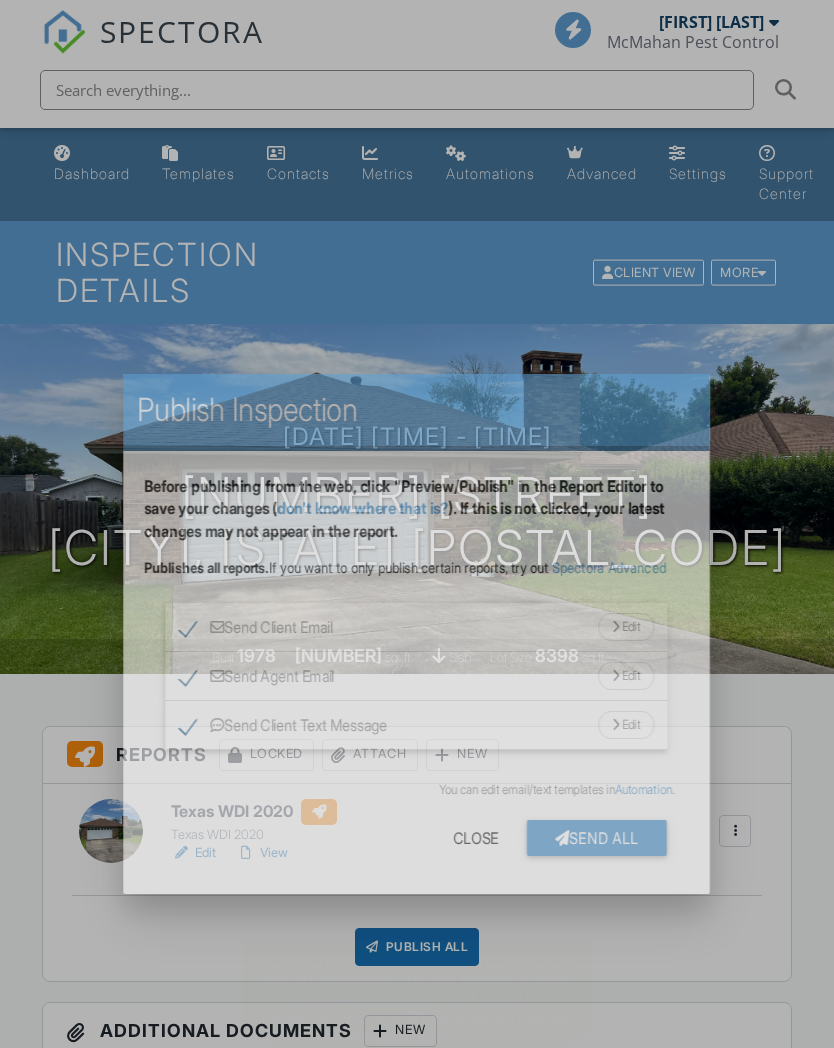 scroll, scrollTop: 0, scrollLeft: 0, axis: both 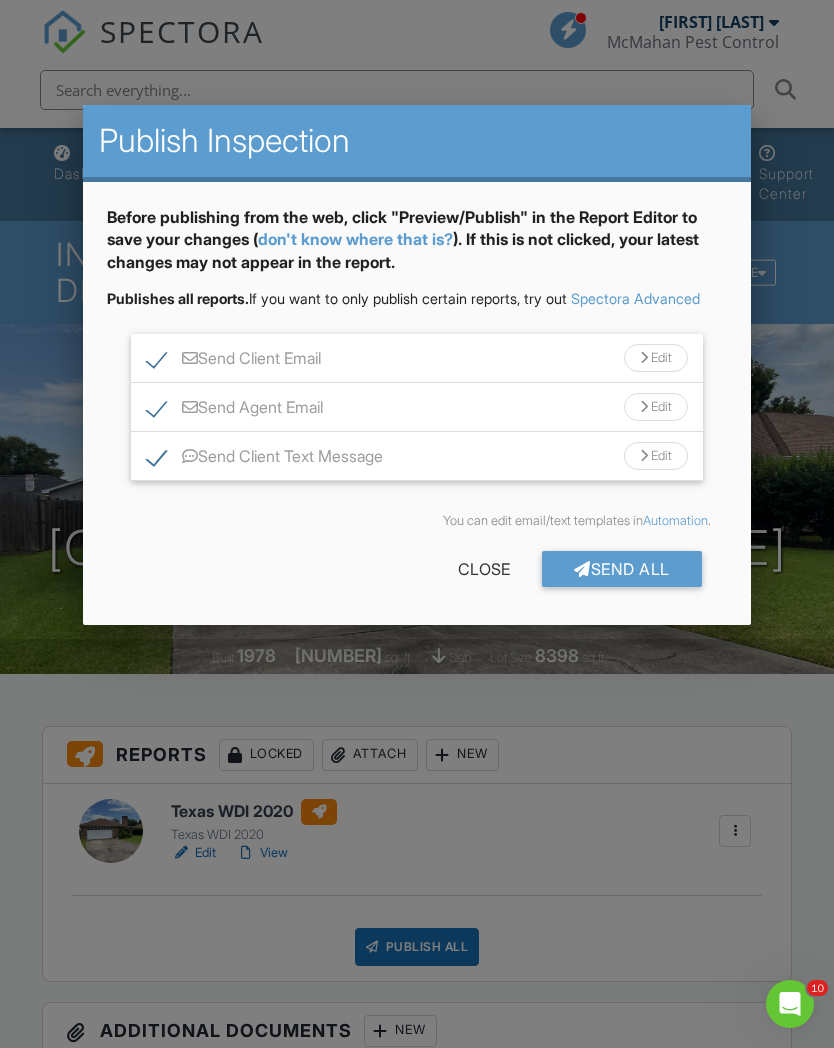 click on "Send All" at bounding box center [622, 569] 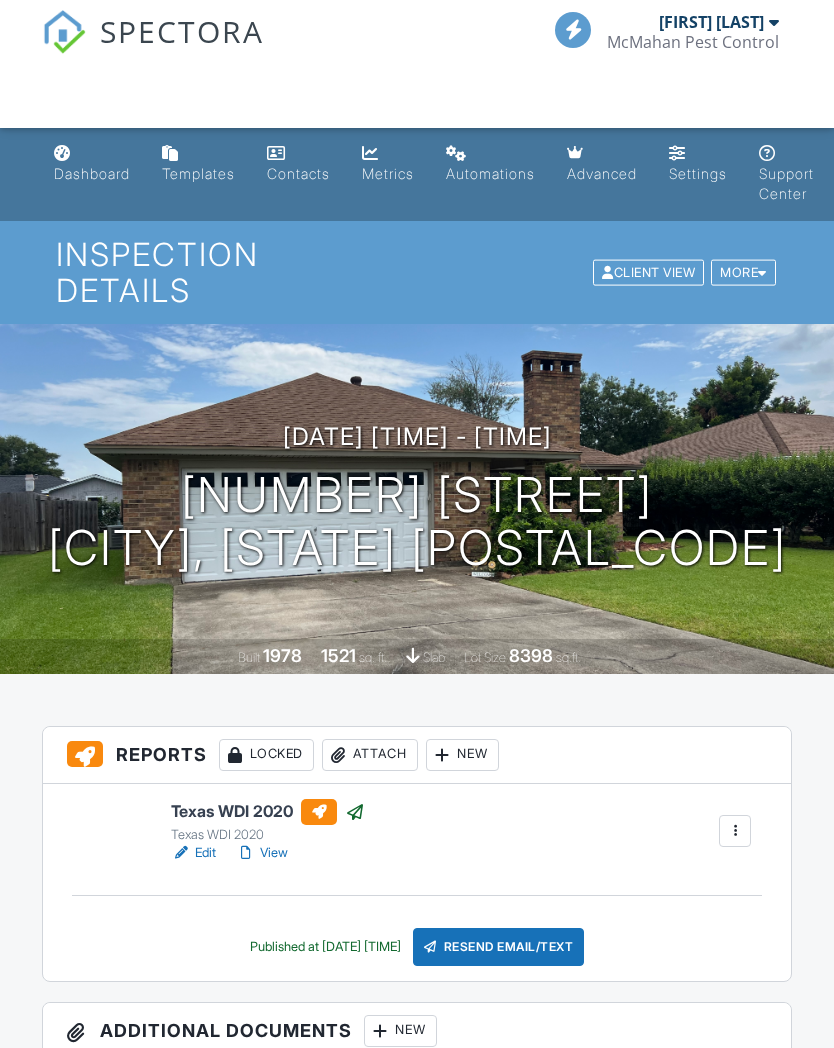 scroll, scrollTop: 0, scrollLeft: 0, axis: both 